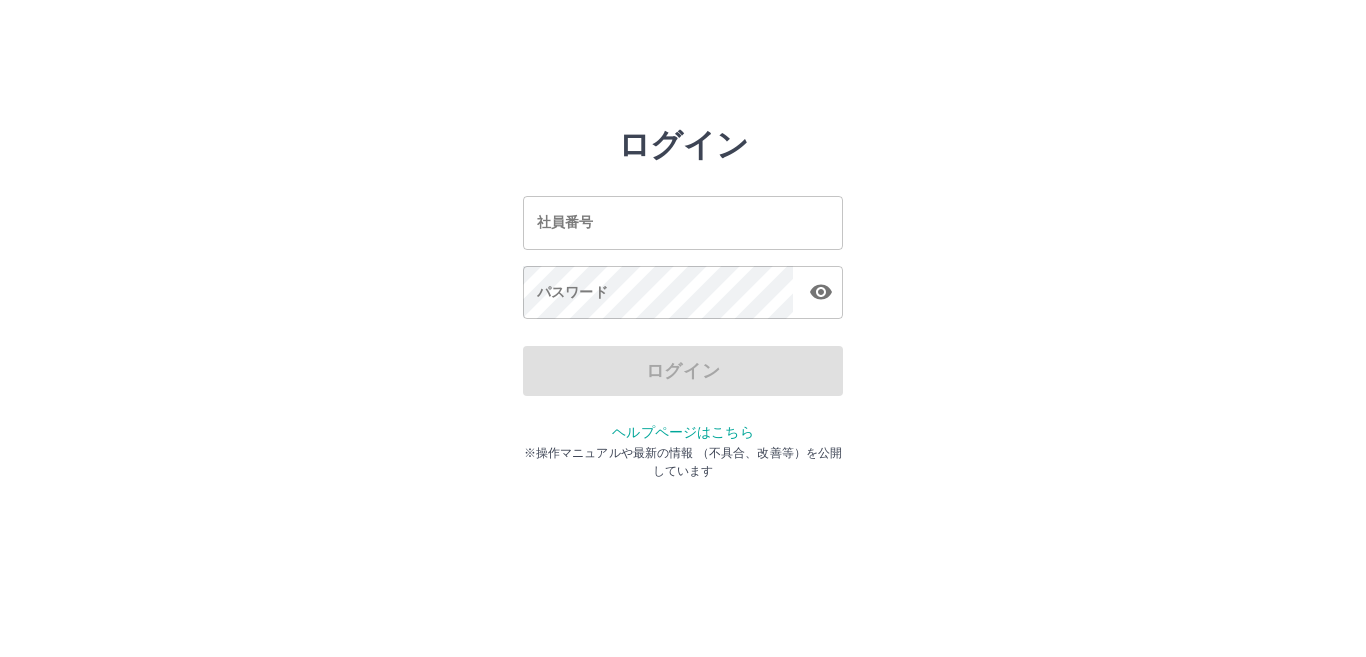 scroll, scrollTop: 0, scrollLeft: 0, axis: both 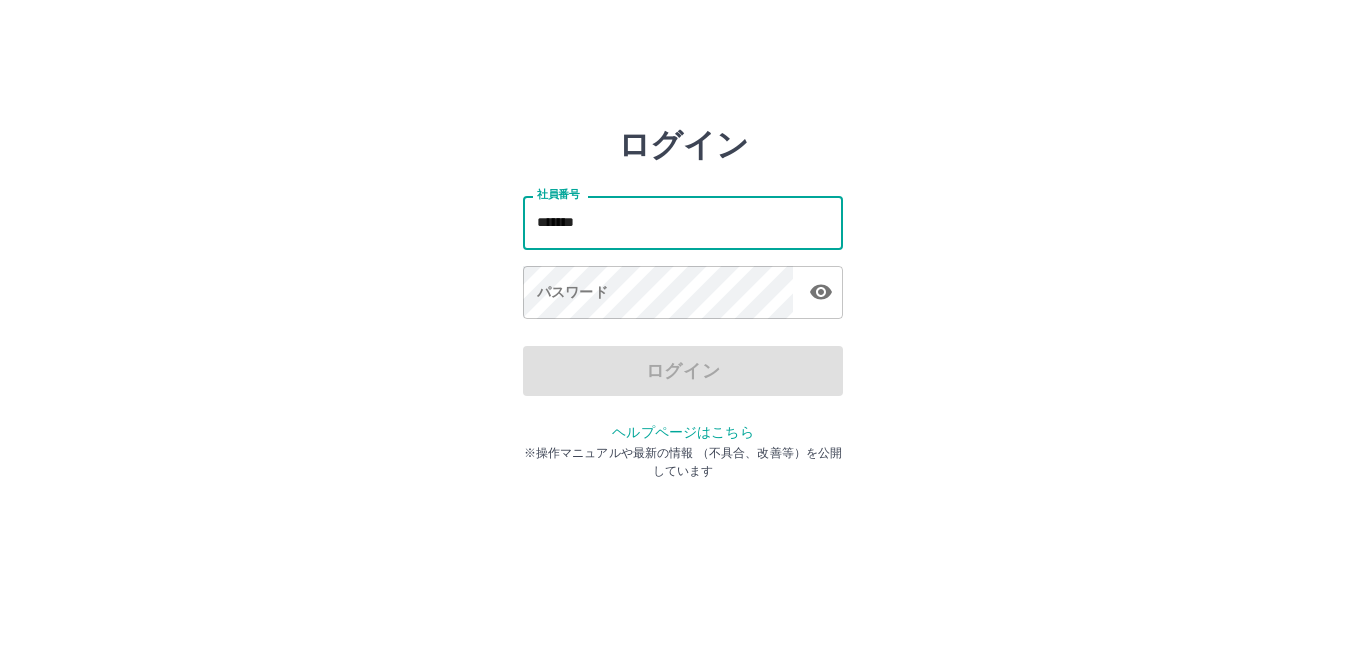 type on "*******" 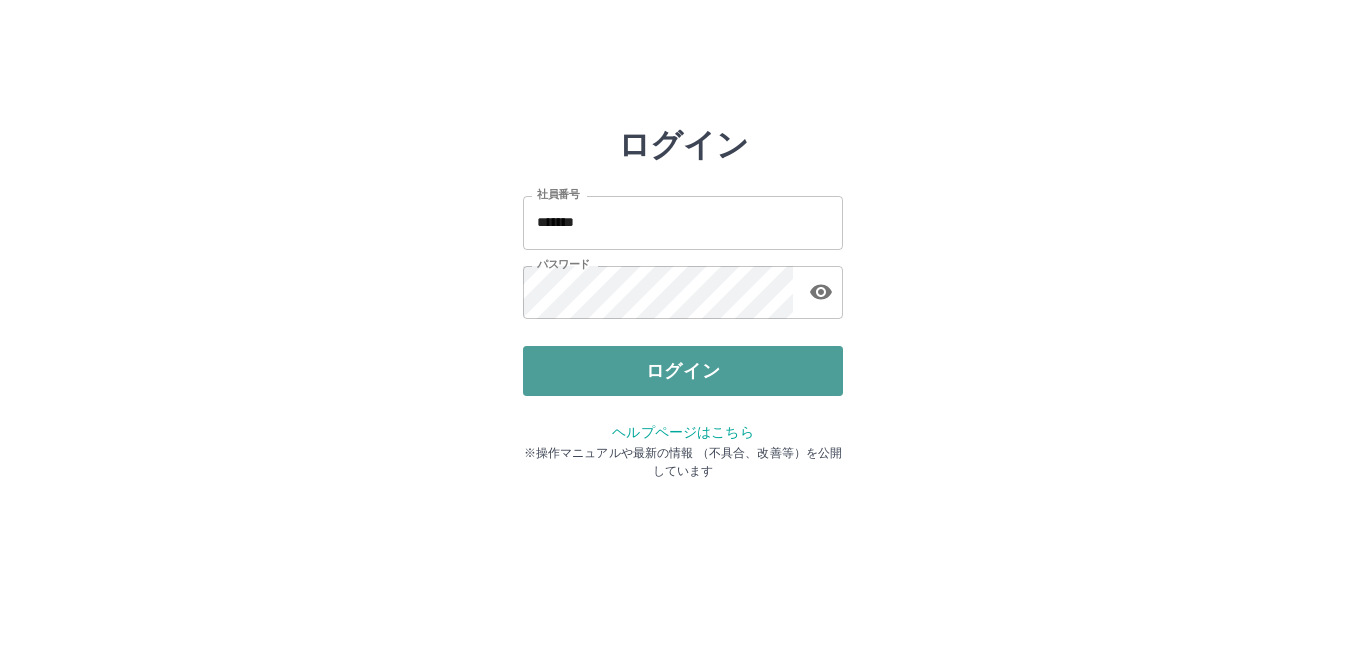 click on "ログイン" at bounding box center [683, 371] 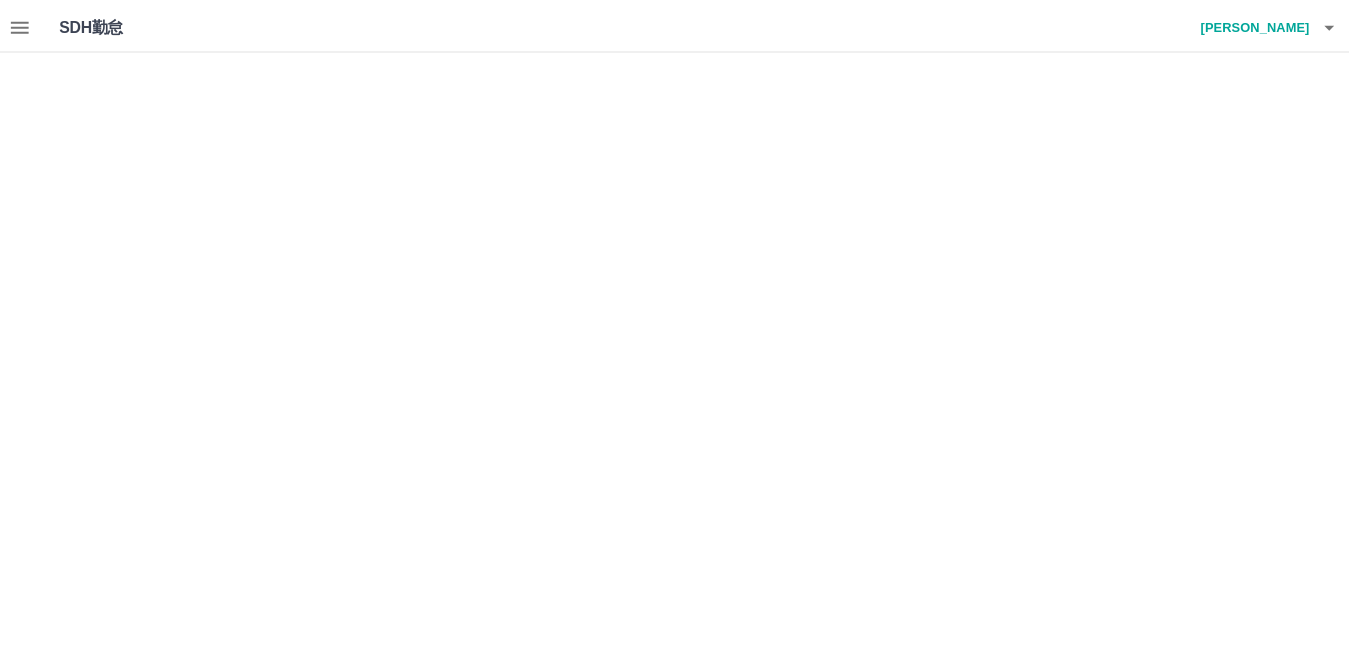 scroll, scrollTop: 0, scrollLeft: 0, axis: both 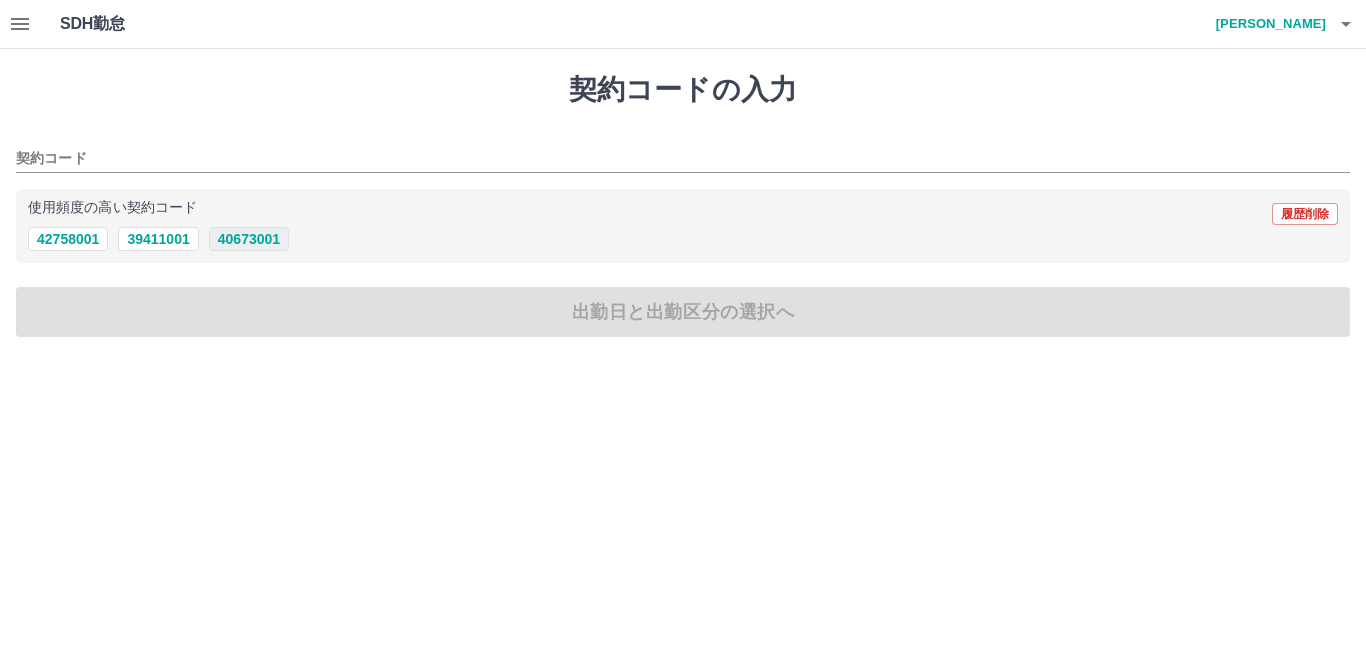 click on "40673001" at bounding box center (249, 239) 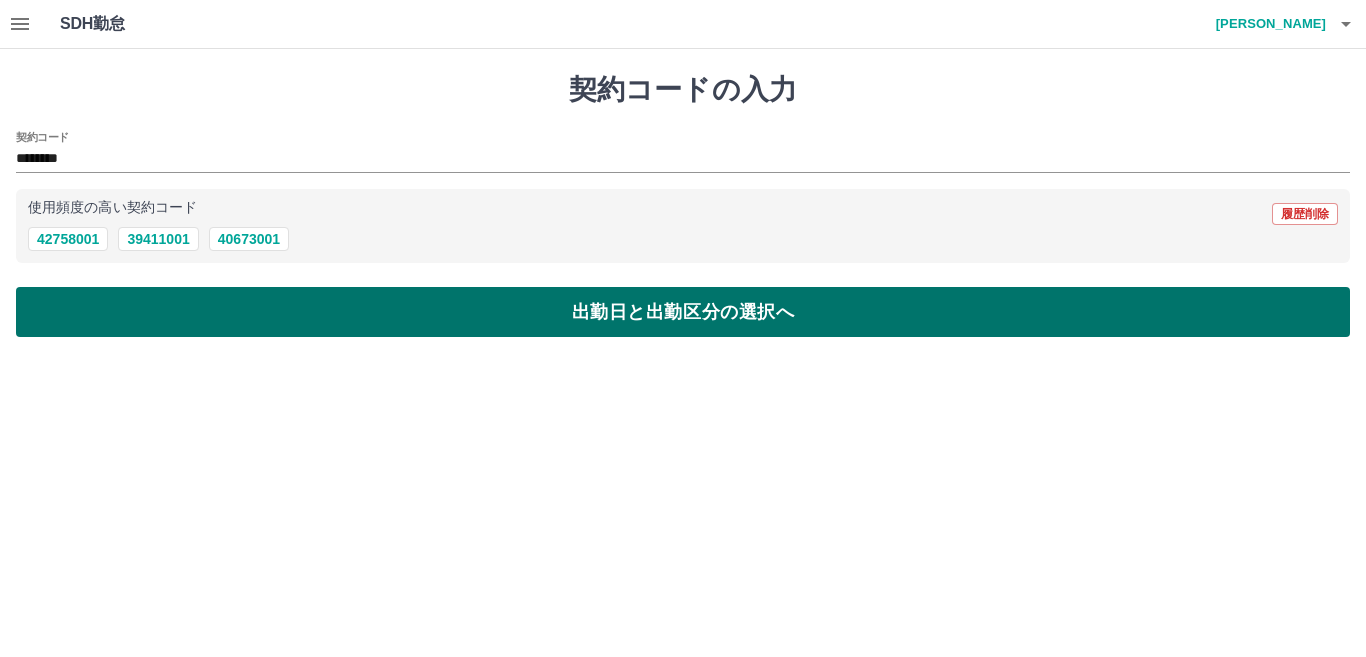 click on "出勤日と出勤区分の選択へ" at bounding box center (683, 312) 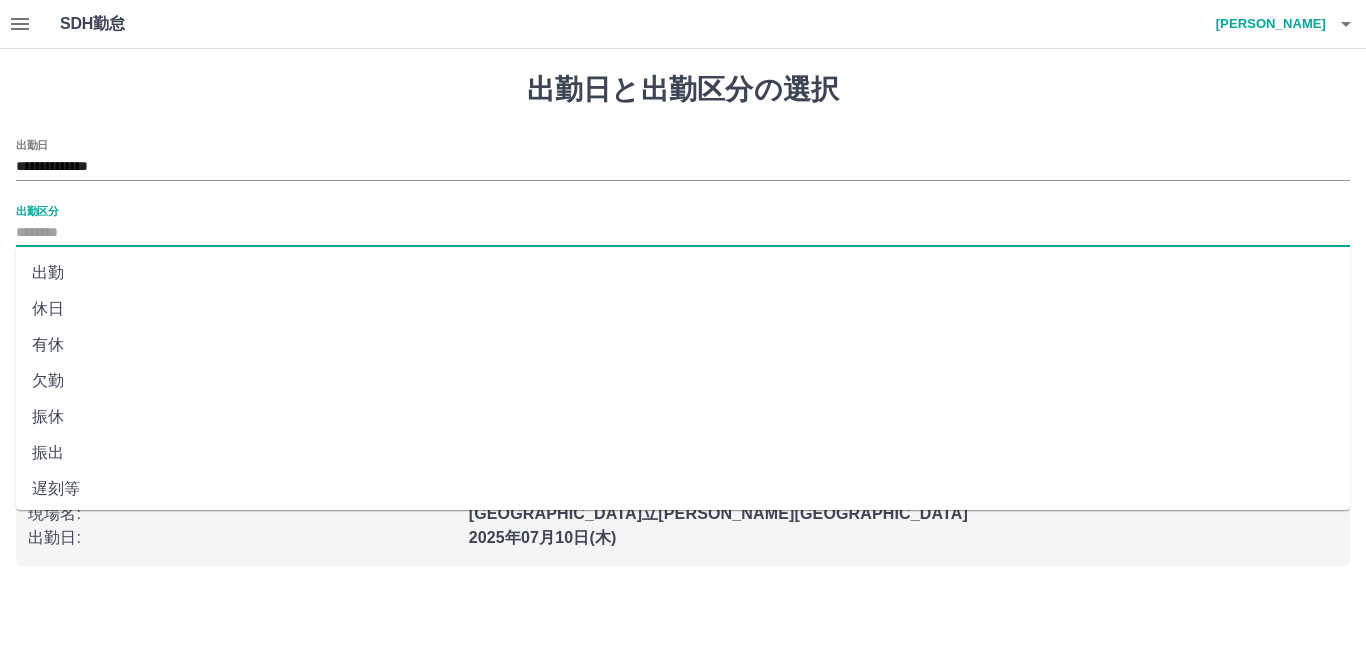 click on "出勤区分" at bounding box center [683, 233] 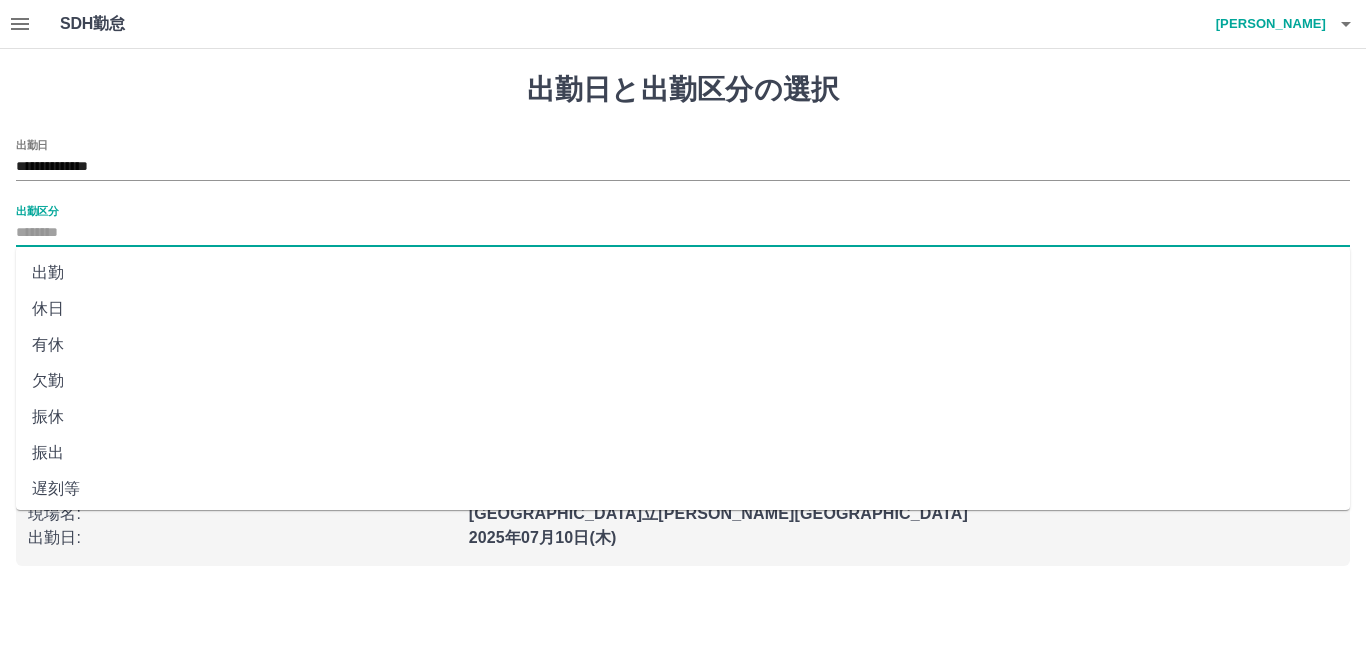 click on "出勤" at bounding box center [683, 273] 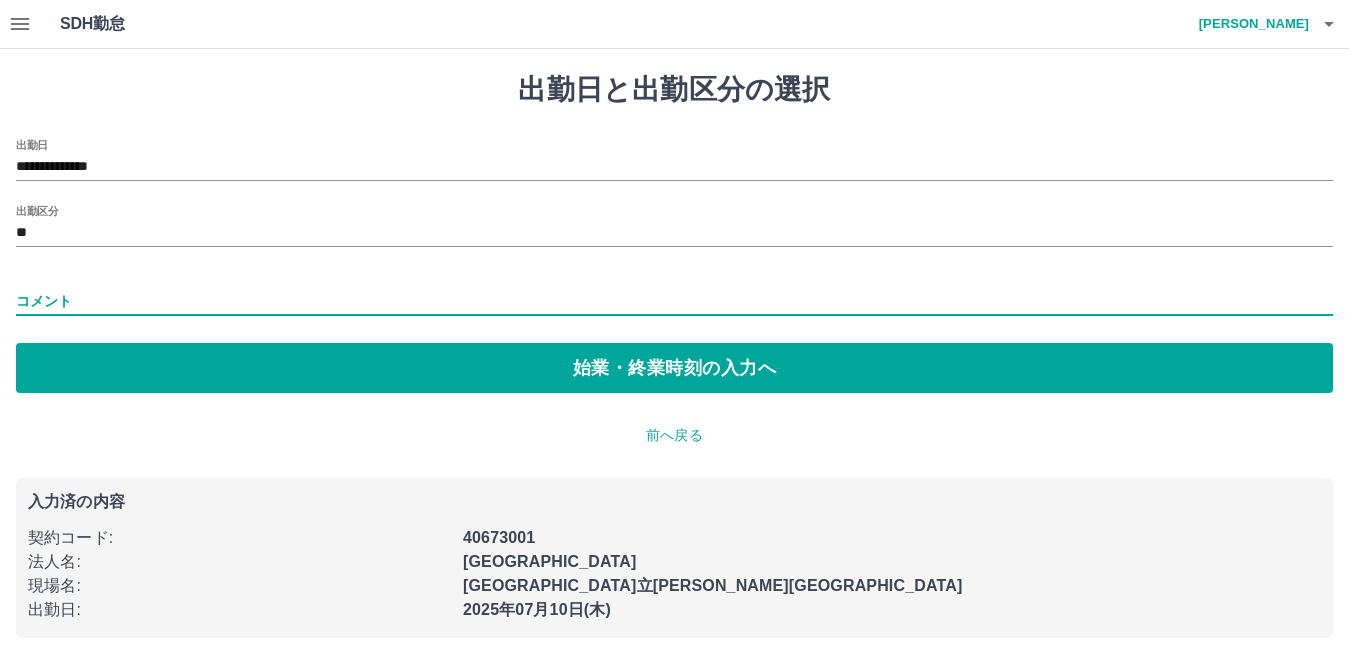 click on "コメント" at bounding box center [674, 301] 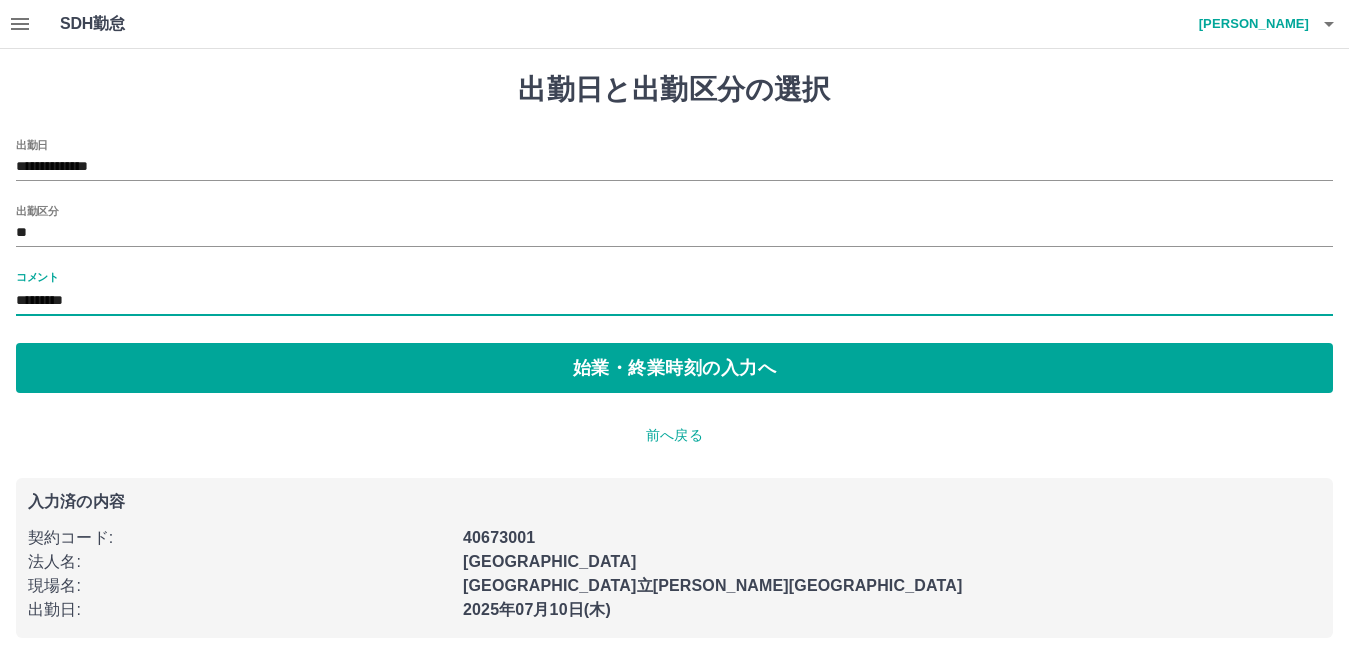 click on "********" at bounding box center [674, 301] 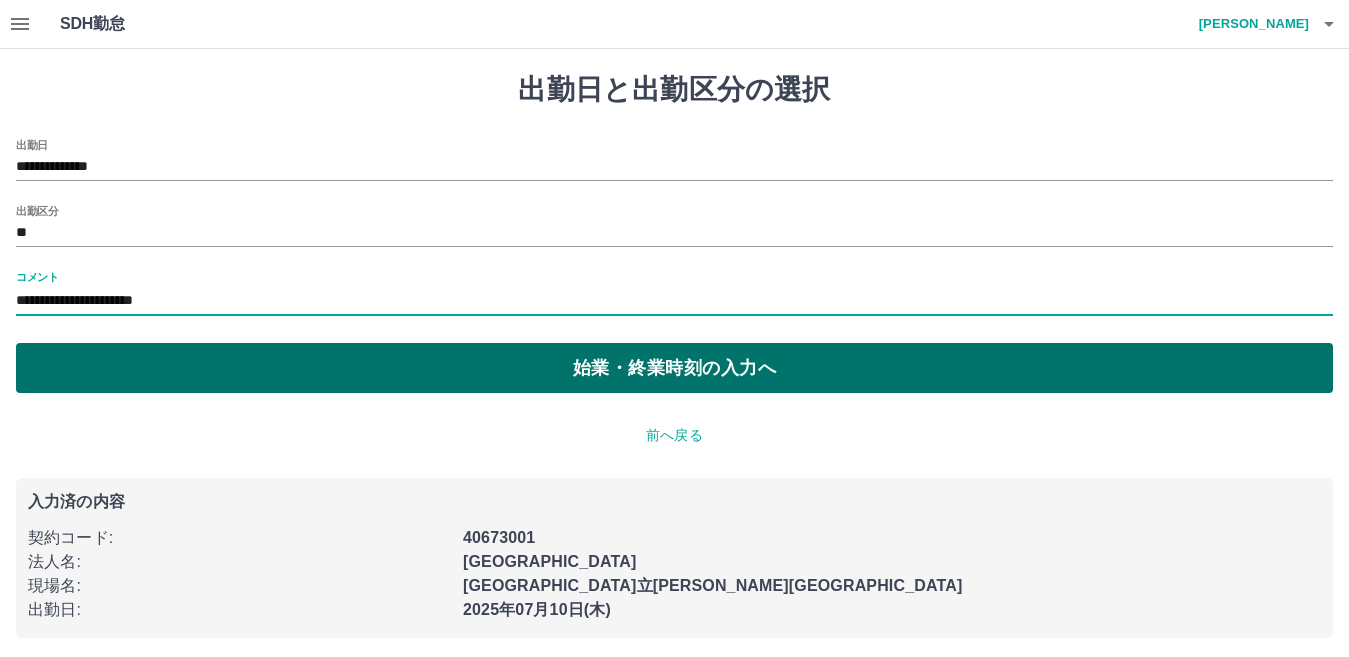 click on "始業・終業時刻の入力へ" at bounding box center [674, 368] 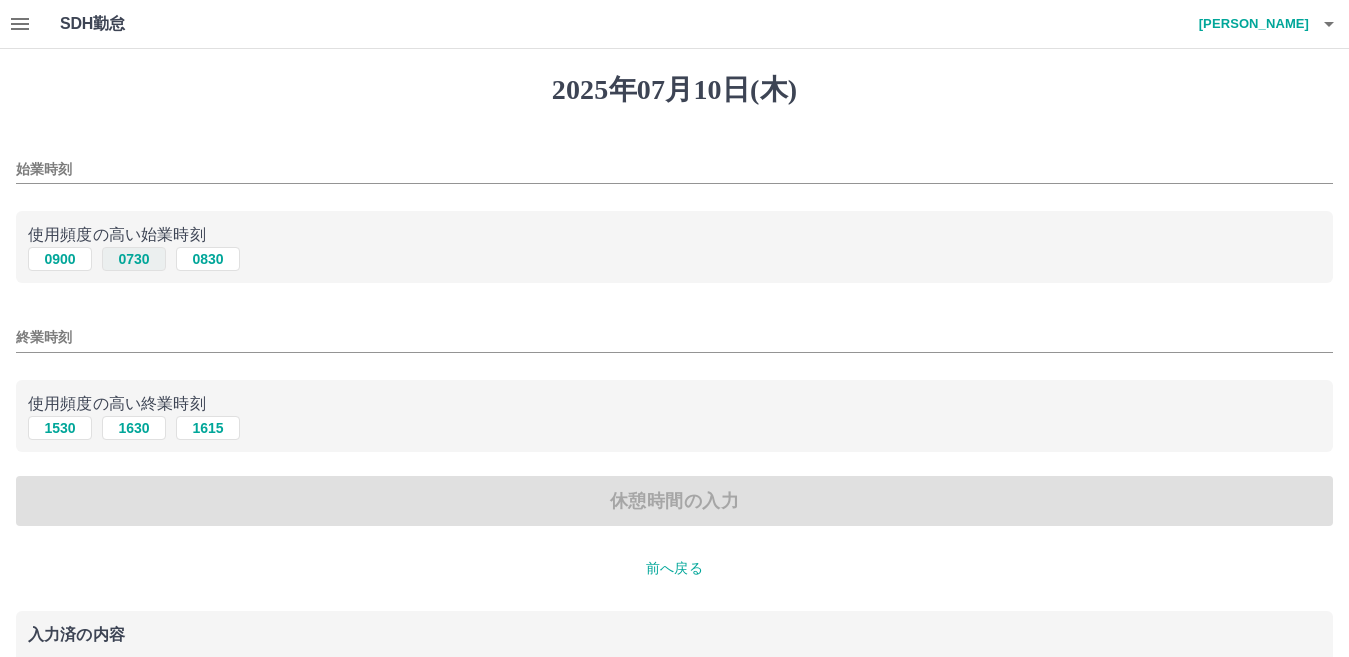 click on "0730" at bounding box center (134, 259) 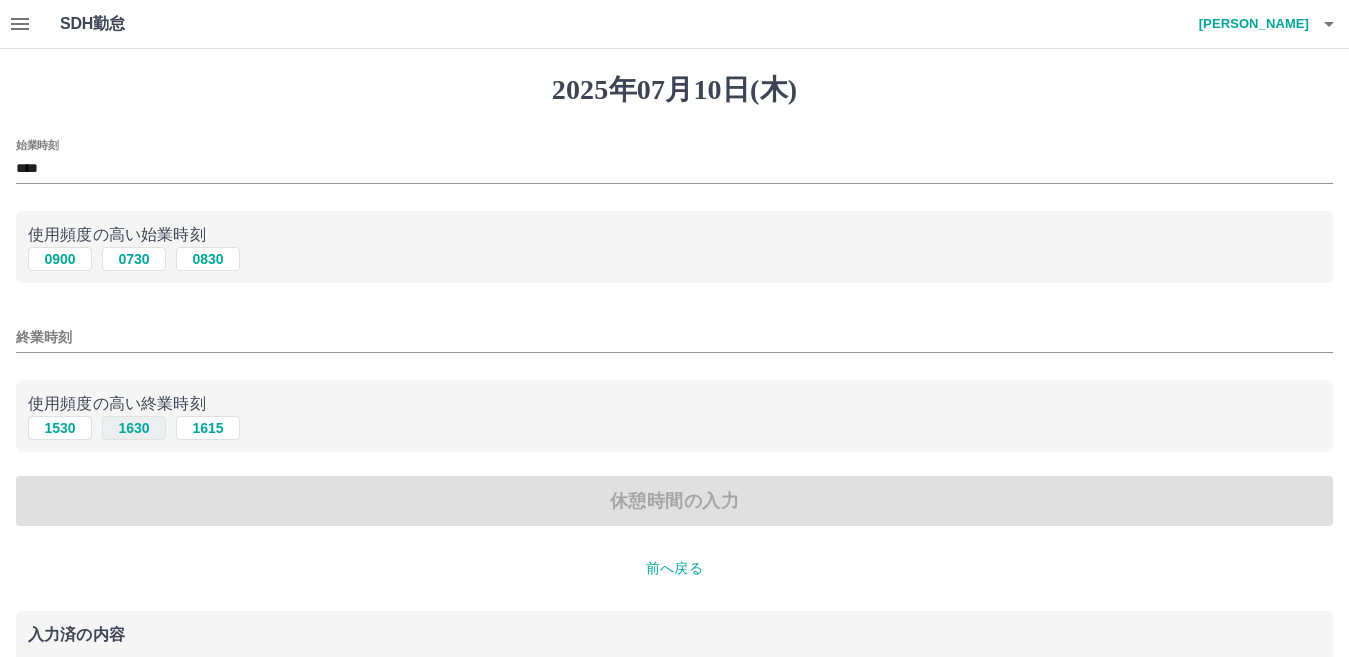 click on "1630" at bounding box center [134, 428] 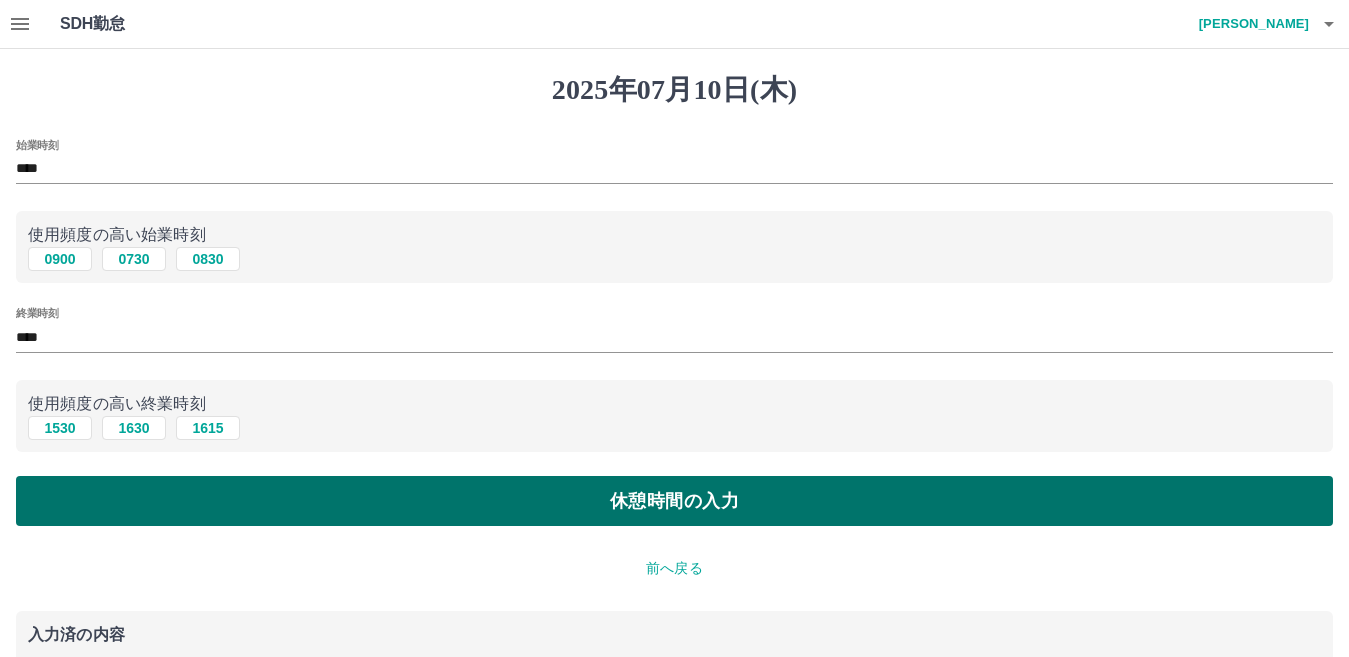 click on "休憩時間の入力" at bounding box center (674, 501) 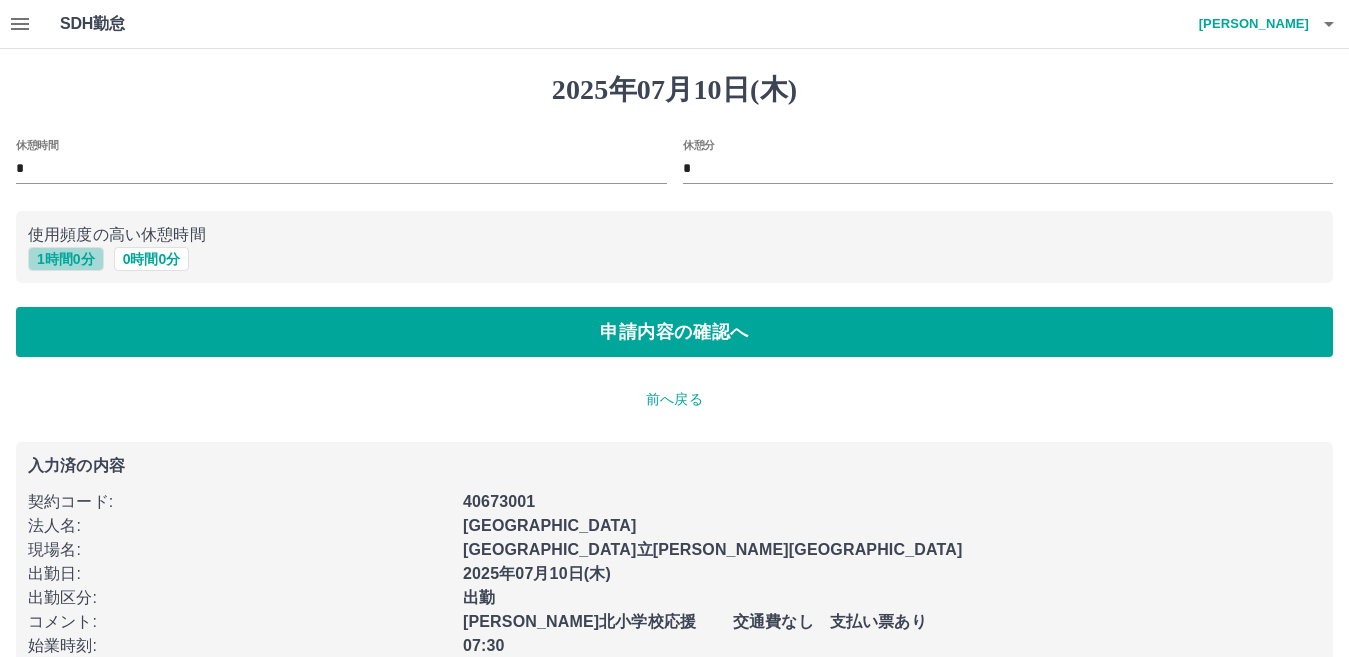 click on "1 時間 0 分" at bounding box center (66, 259) 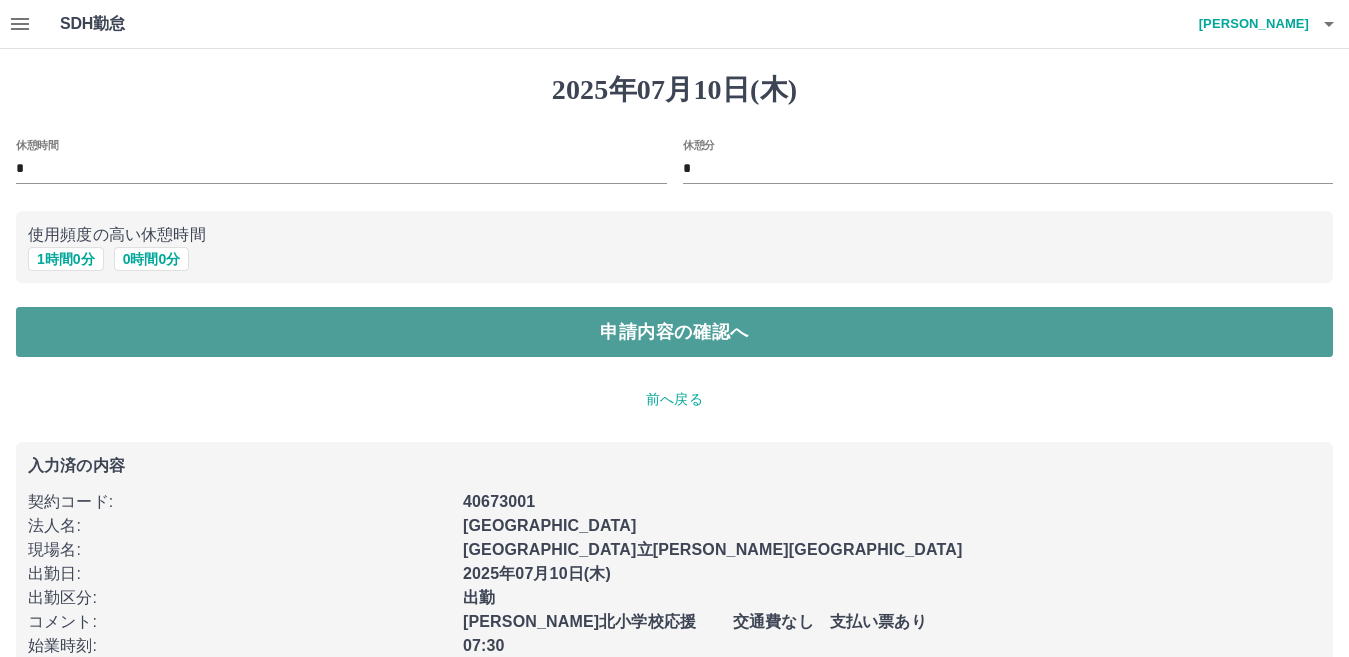 click on "申請内容の確認へ" at bounding box center (674, 332) 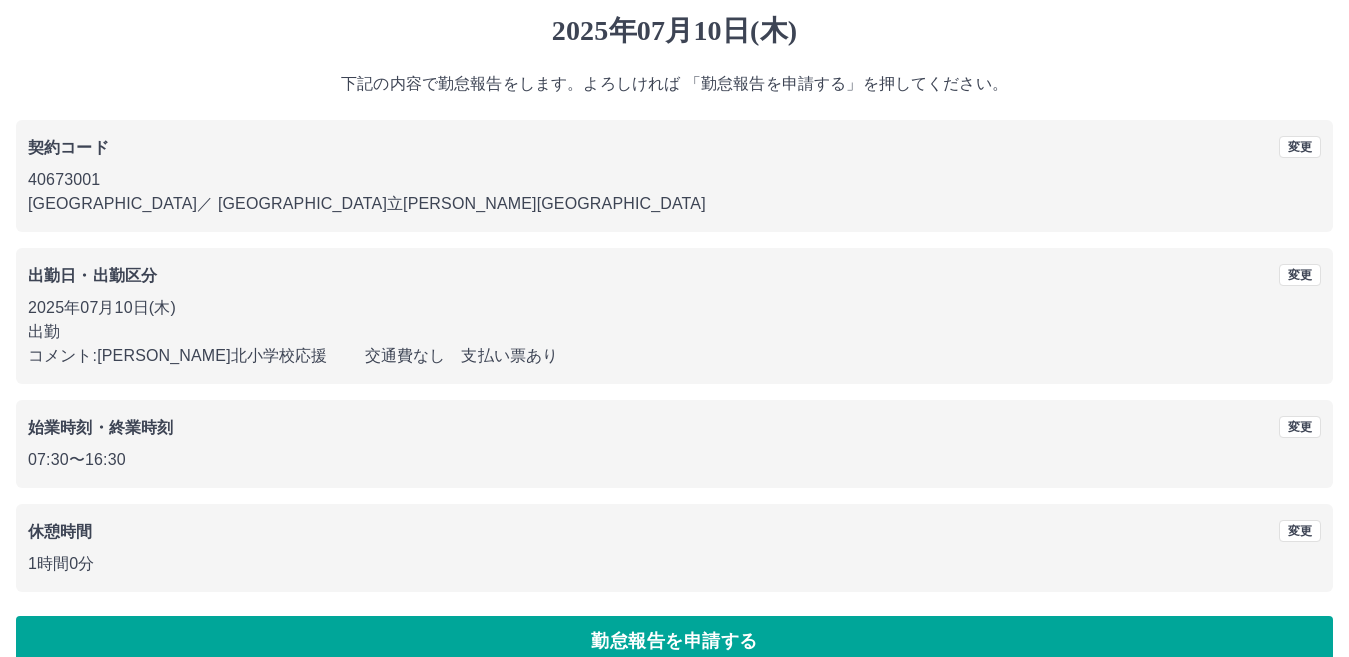 scroll, scrollTop: 92, scrollLeft: 0, axis: vertical 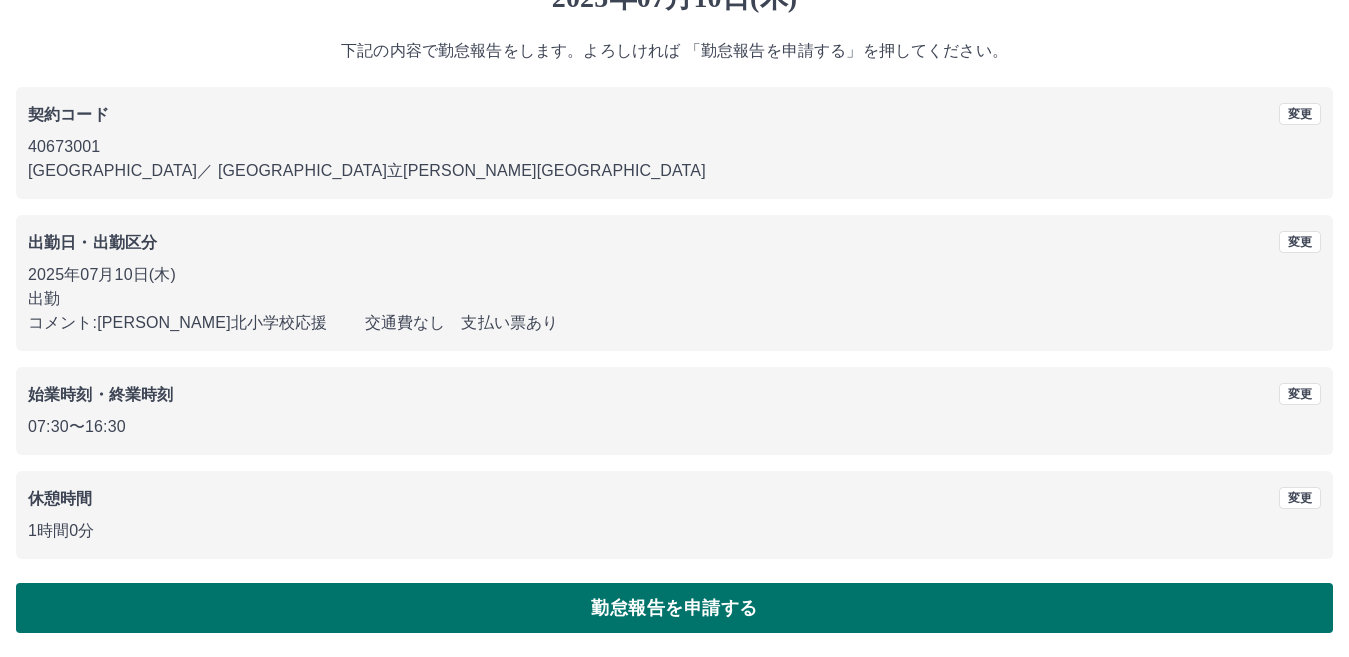 click on "勤怠報告を申請する" at bounding box center (674, 608) 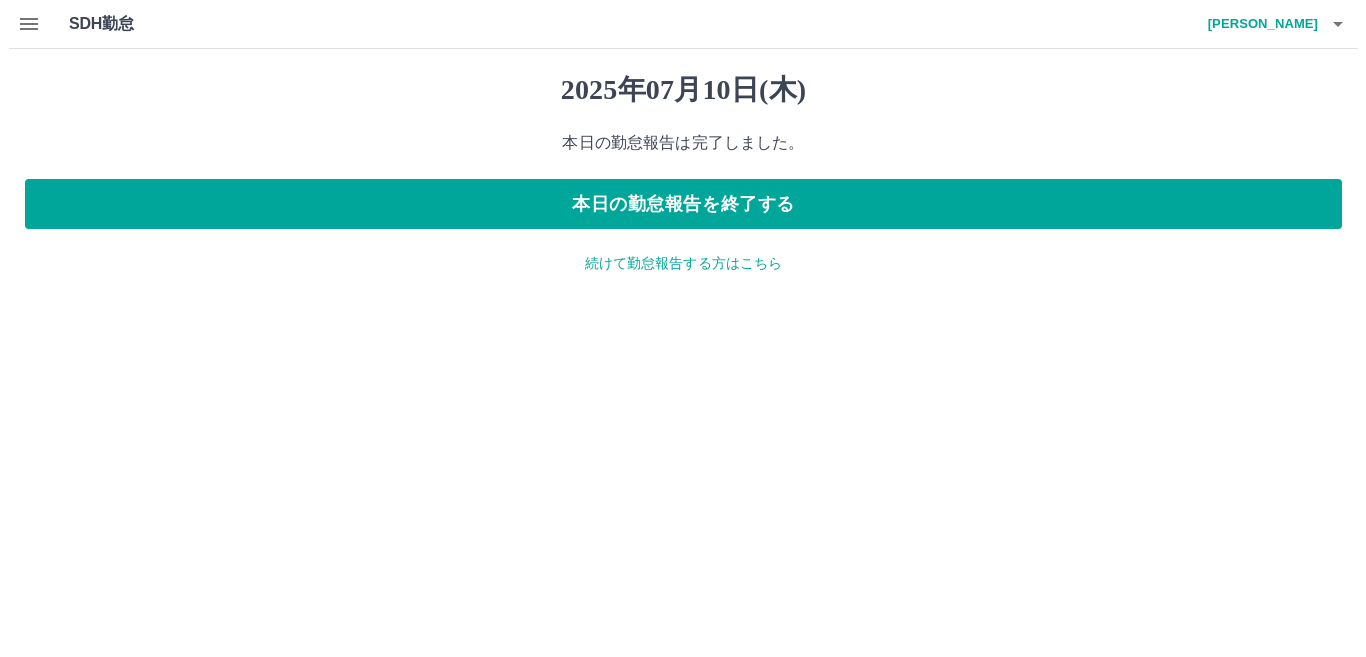 scroll, scrollTop: 0, scrollLeft: 0, axis: both 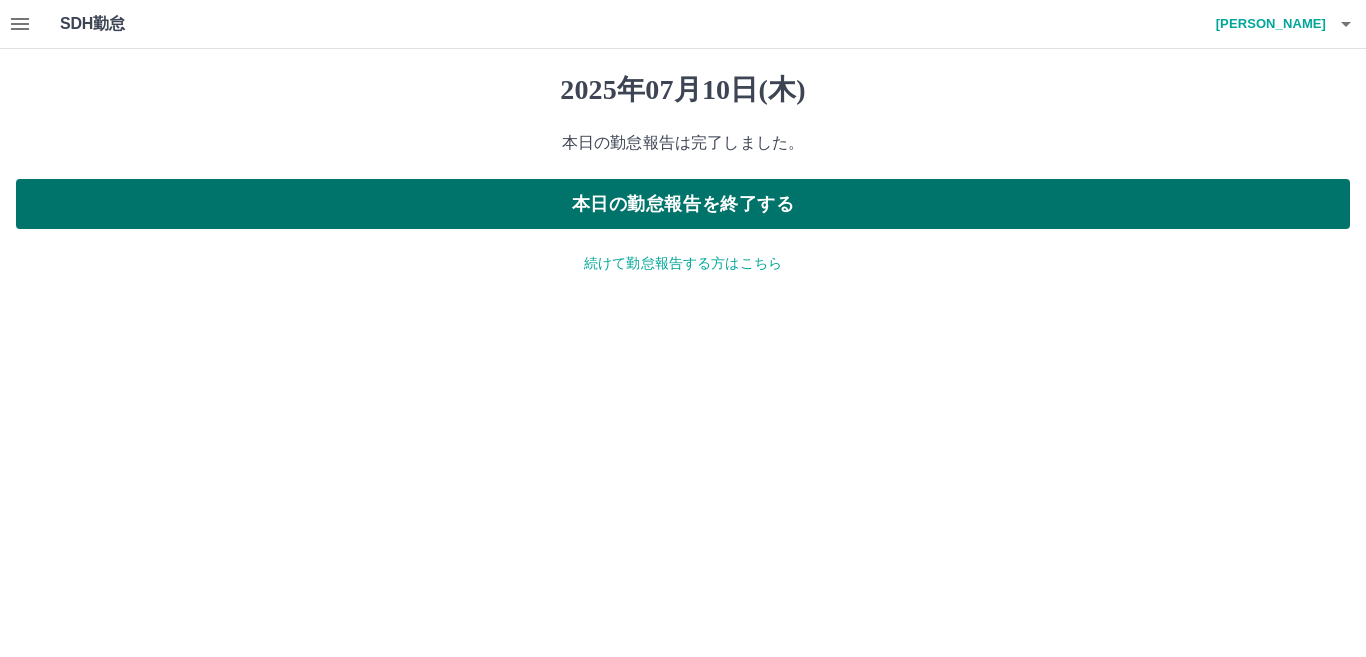 click on "本日の勤怠報告を終了する" at bounding box center [683, 204] 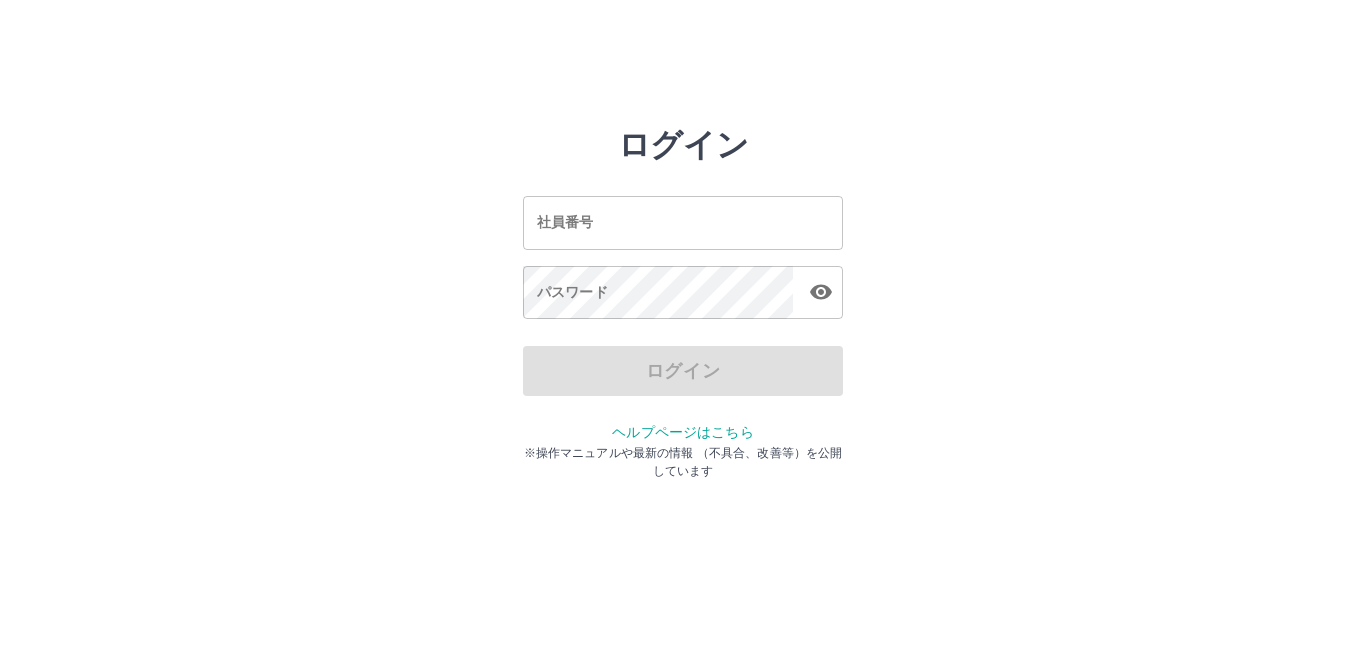 scroll, scrollTop: 0, scrollLeft: 0, axis: both 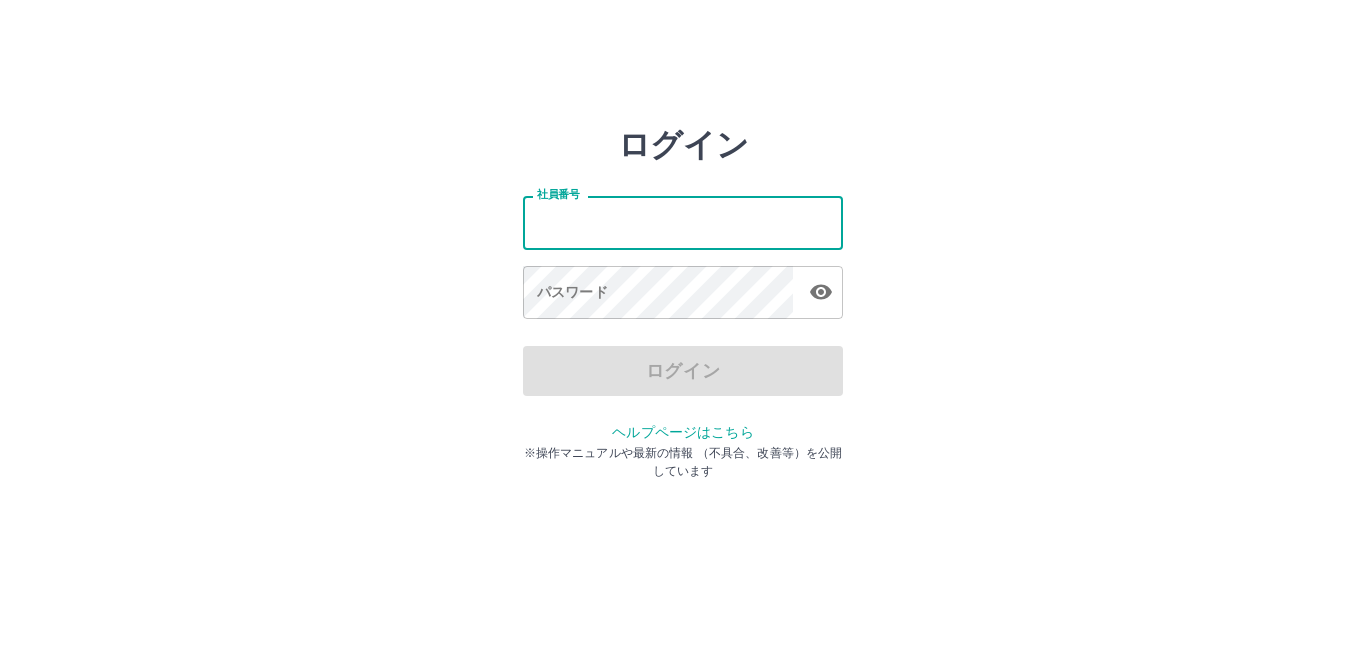 click on "社員番号 社員番号 パスワード パスワード" at bounding box center [683, 254] 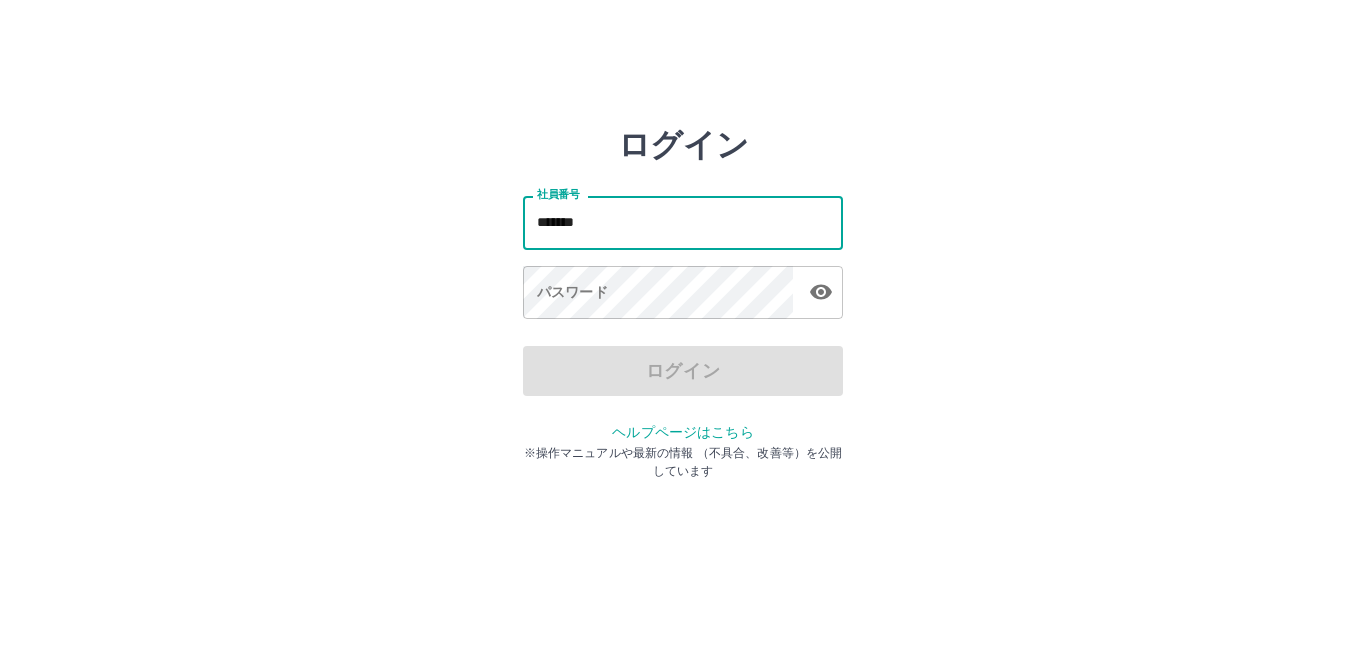 type on "*******" 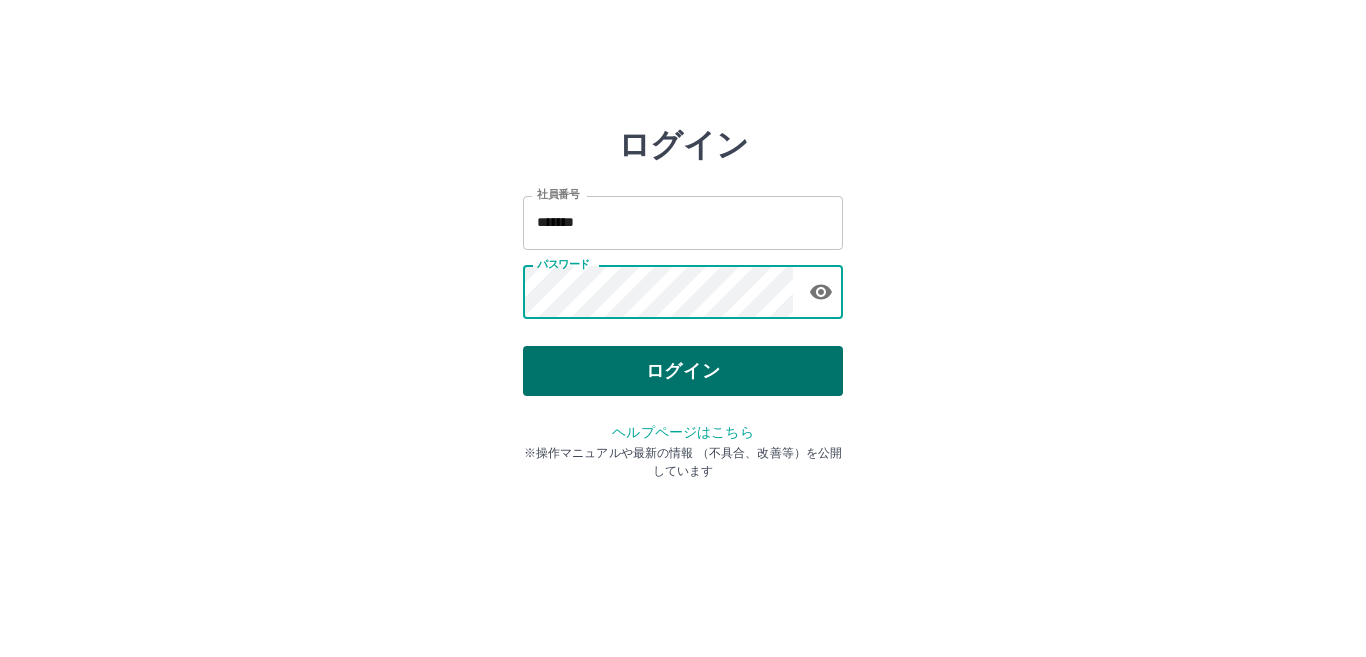 click on "ログイン" at bounding box center (683, 371) 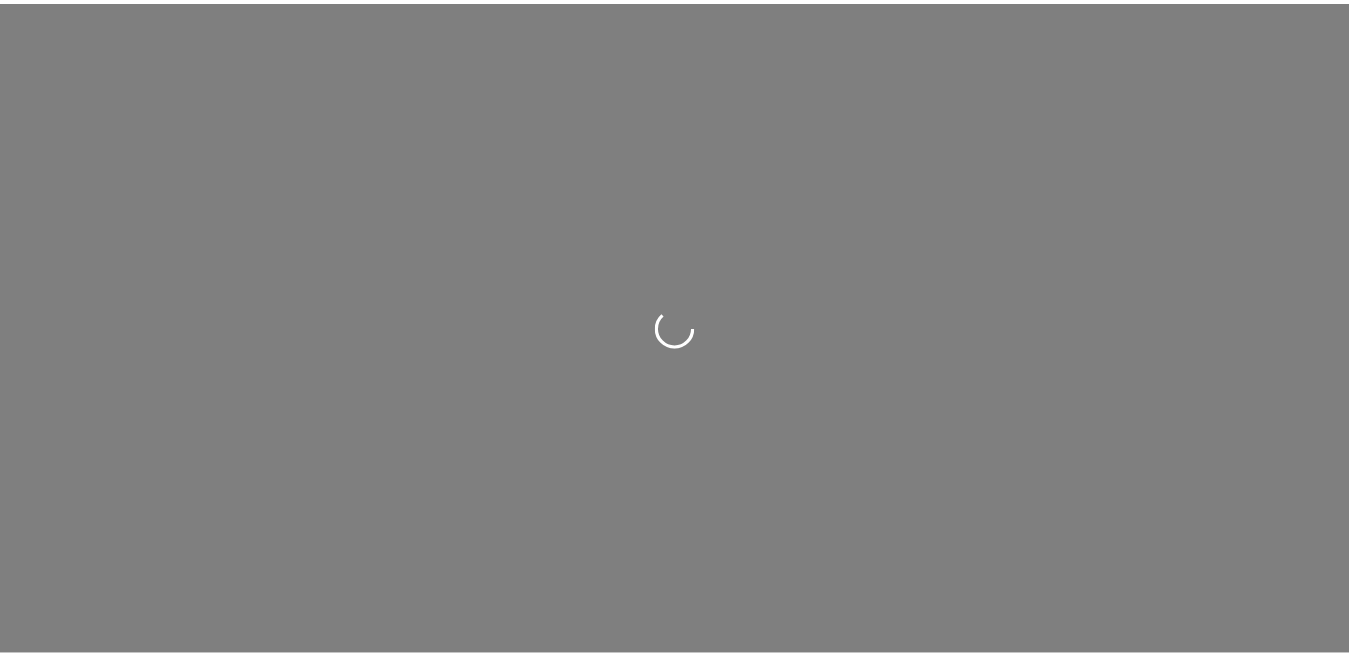scroll, scrollTop: 0, scrollLeft: 0, axis: both 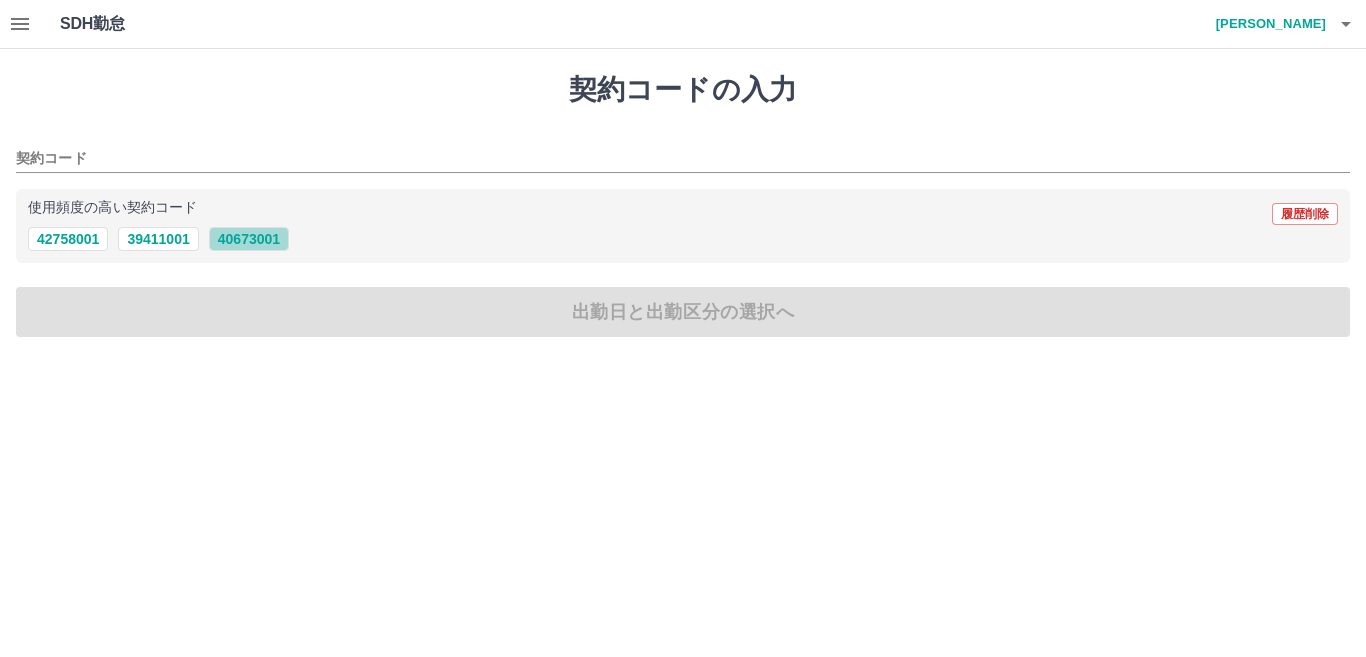 click on "40673001" at bounding box center (249, 239) 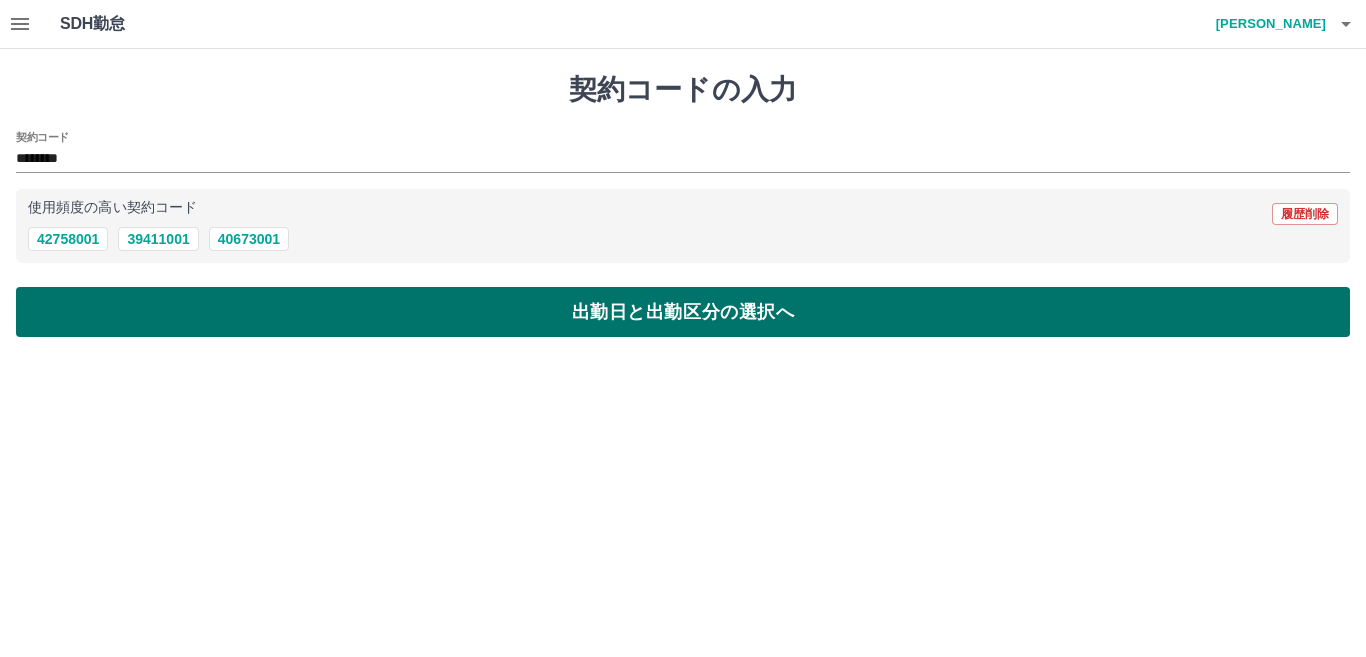 click on "出勤日と出勤区分の選択へ" at bounding box center [683, 312] 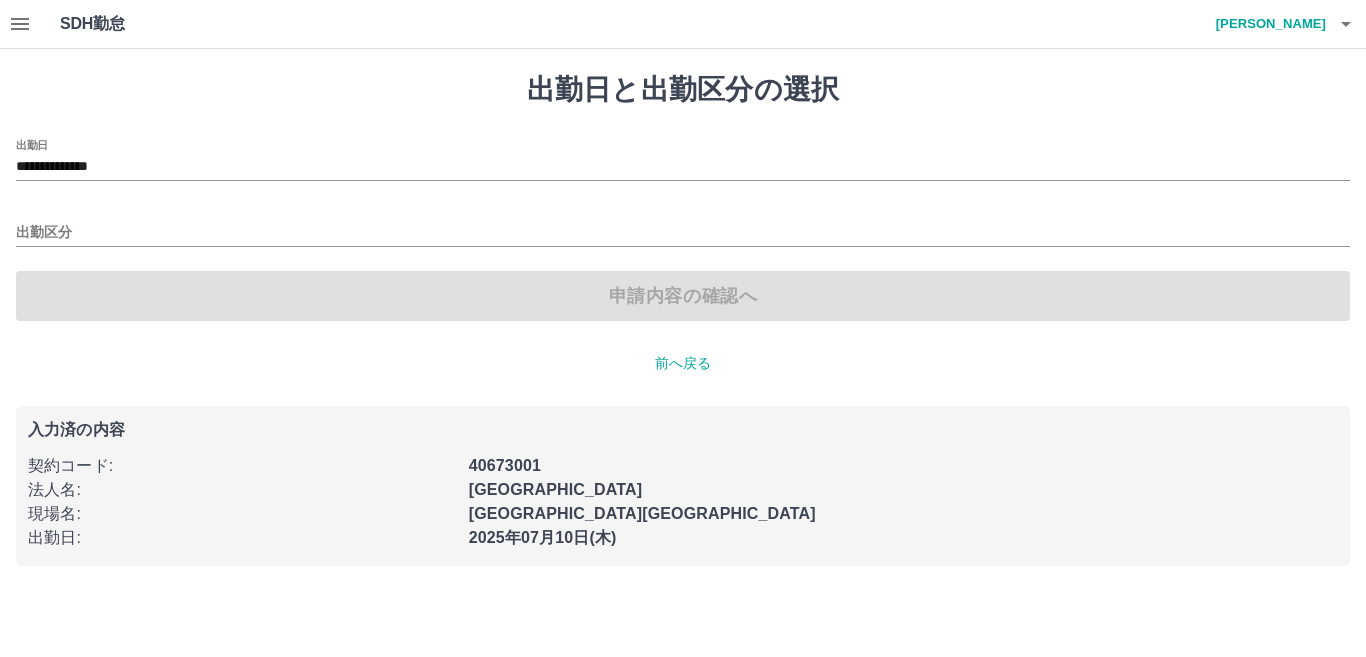 click on "**********" at bounding box center [683, 230] 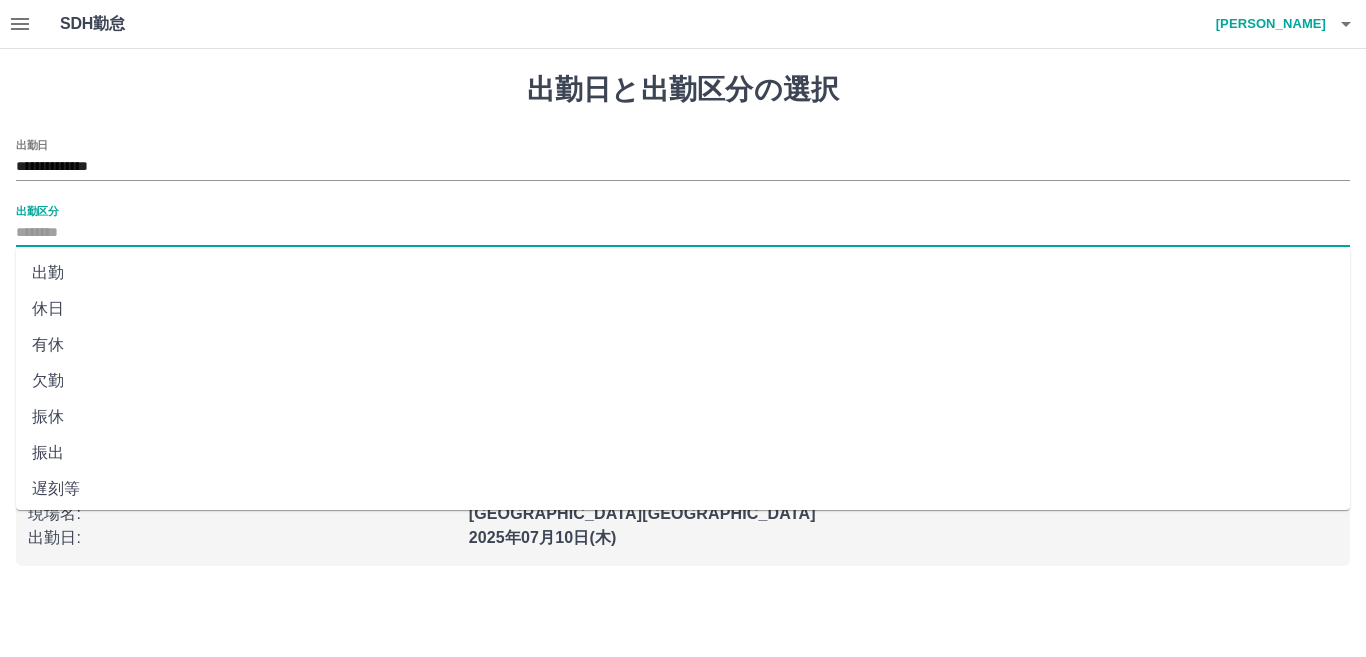 click on "出勤区分" at bounding box center (683, 233) 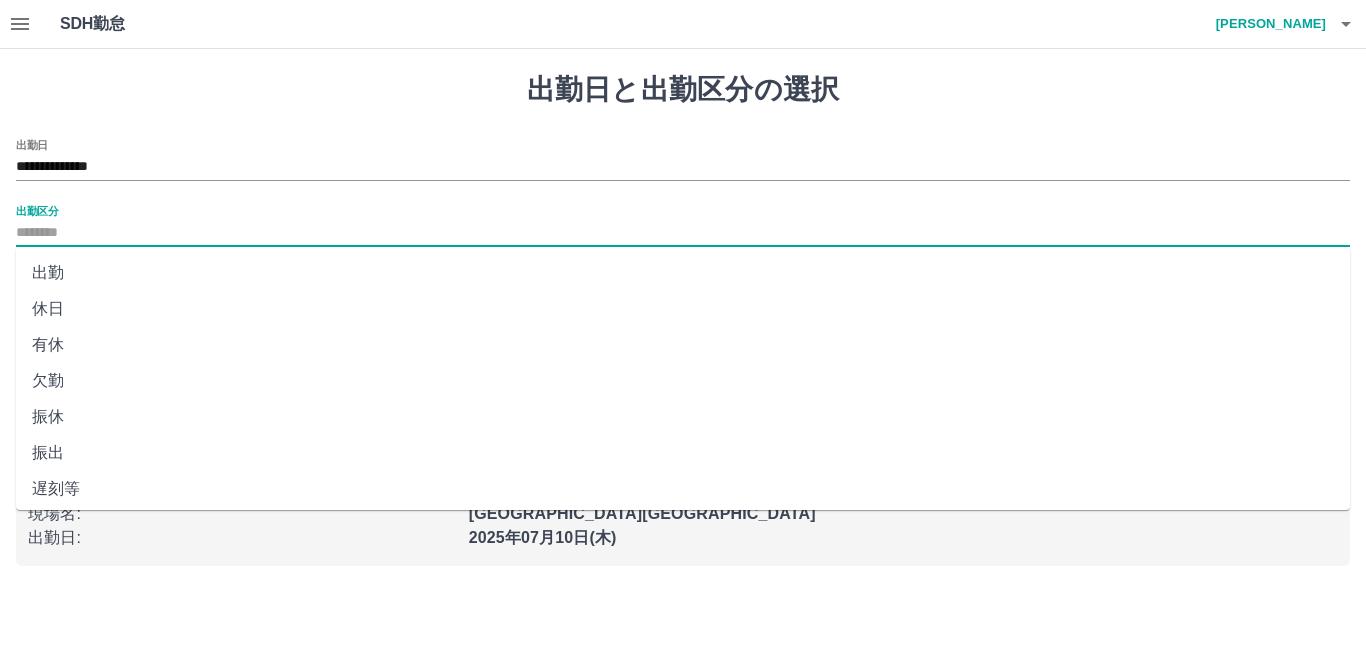 click on "出勤" at bounding box center (683, 273) 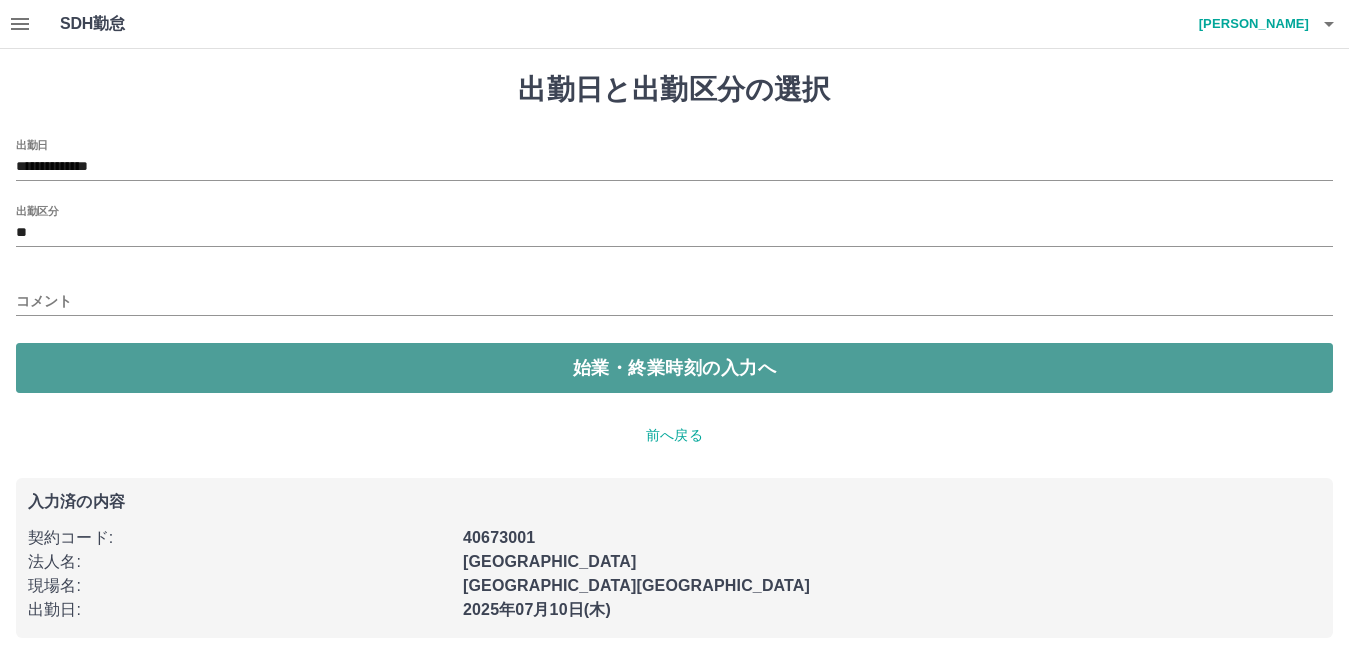 click on "始業・終業時刻の入力へ" at bounding box center (674, 368) 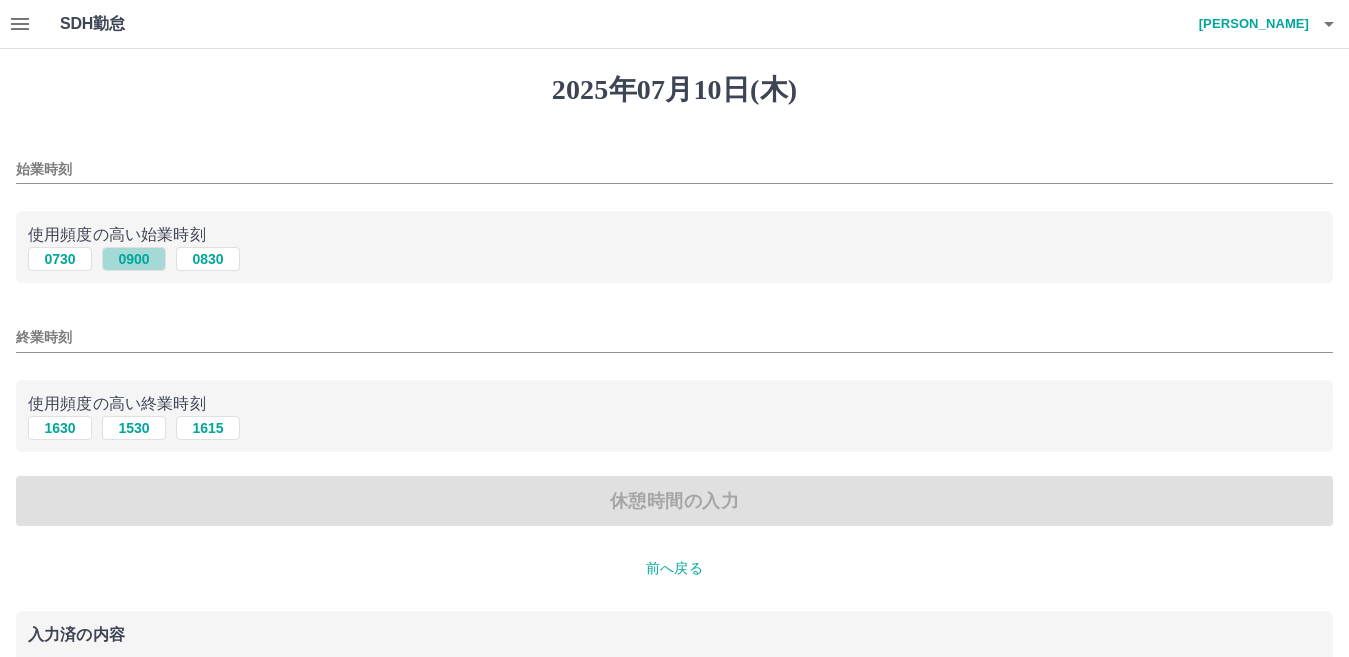 click on "0900" at bounding box center [134, 259] 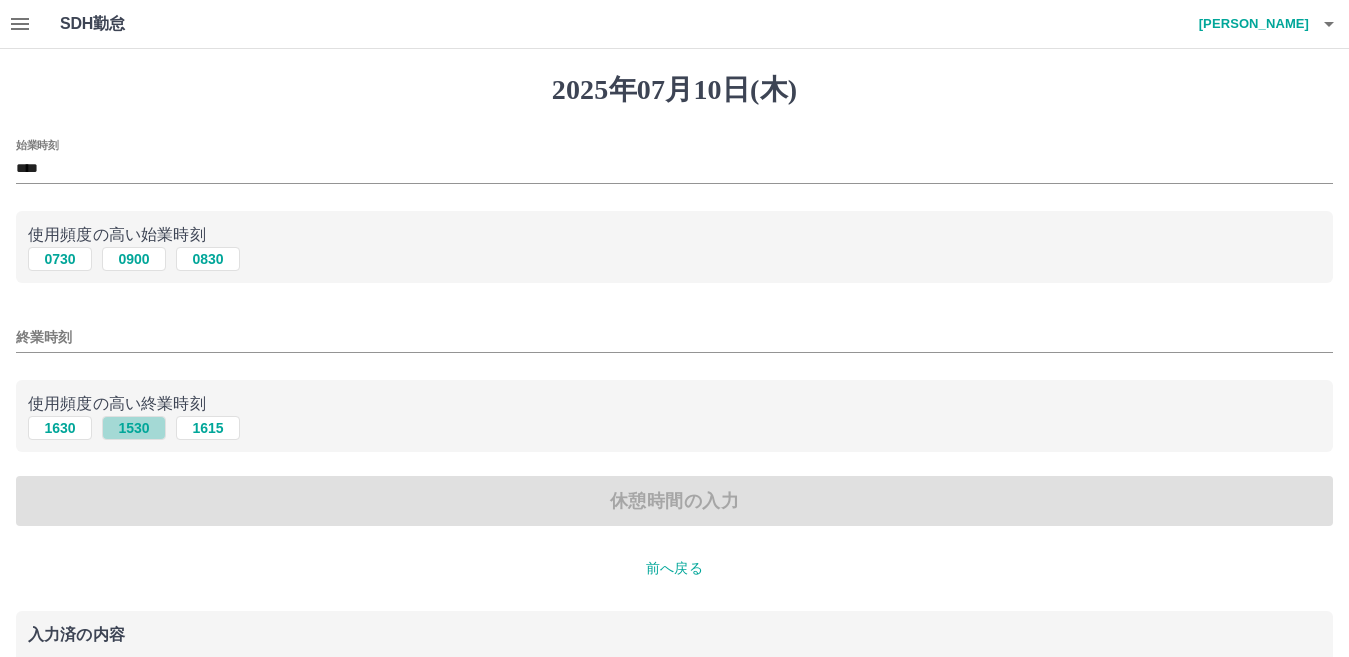 click on "1530" at bounding box center [134, 428] 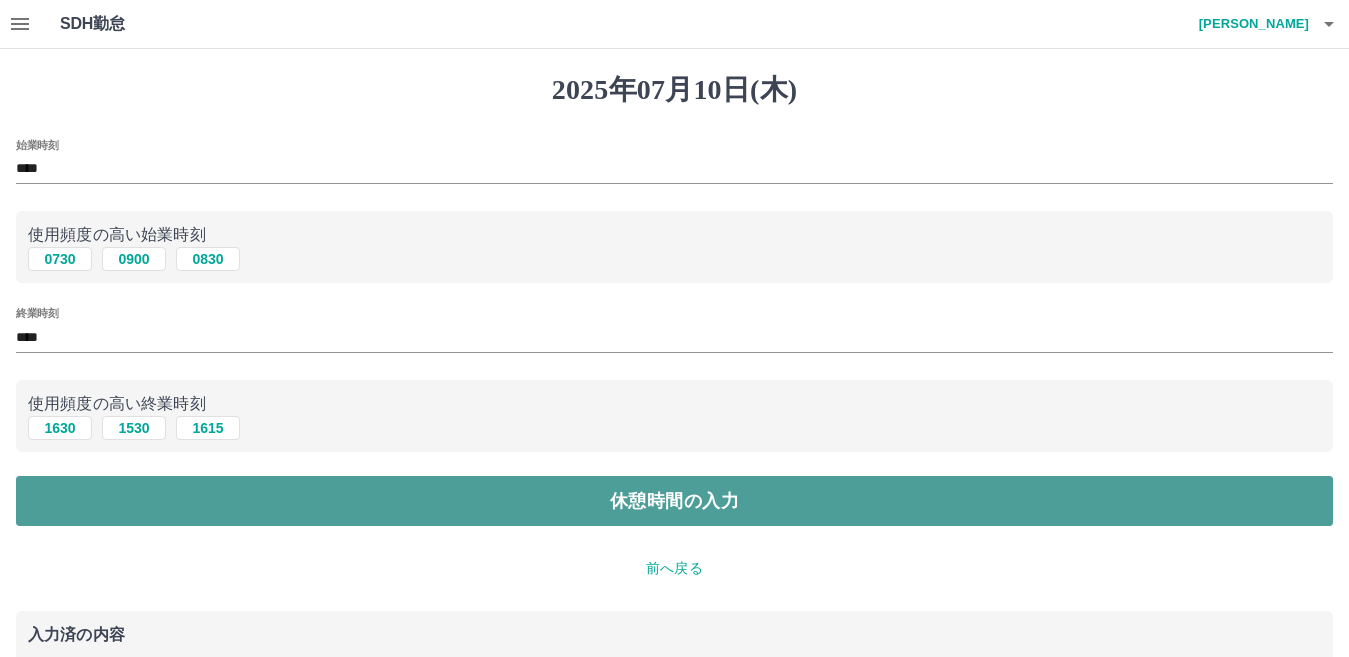 click on "休憩時間の入力" at bounding box center (674, 501) 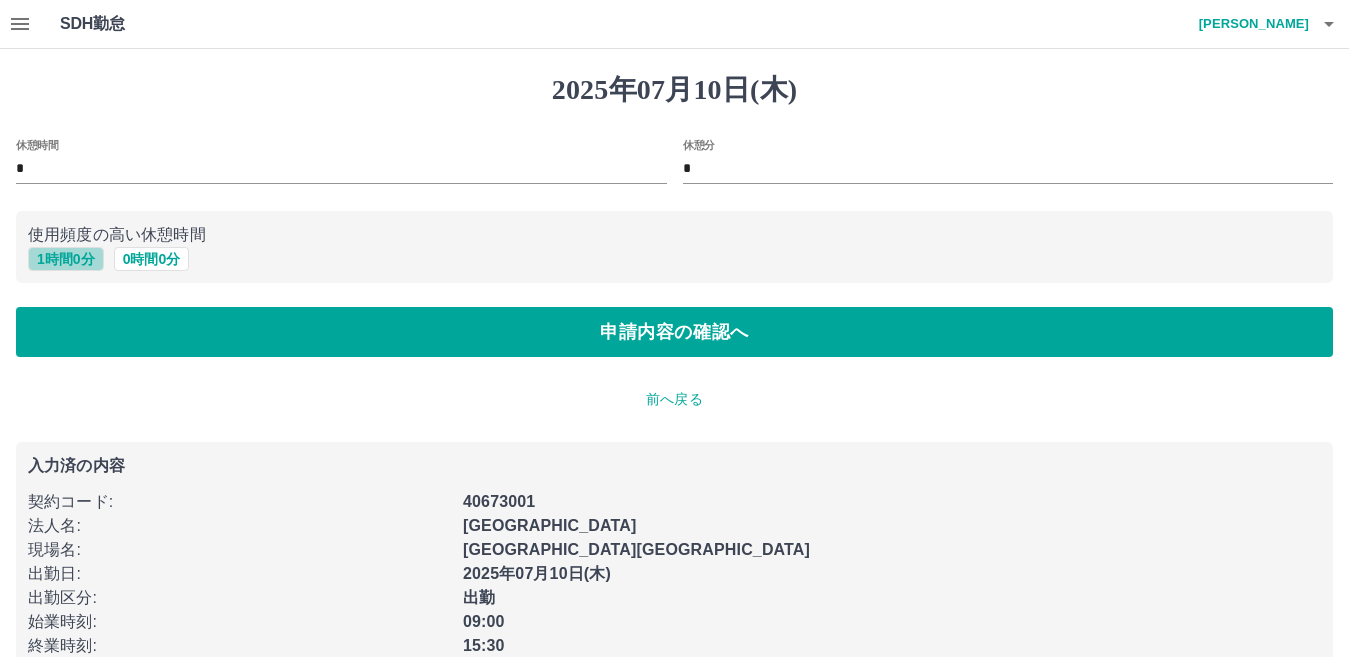 click on "1 時間 0 分" at bounding box center [66, 259] 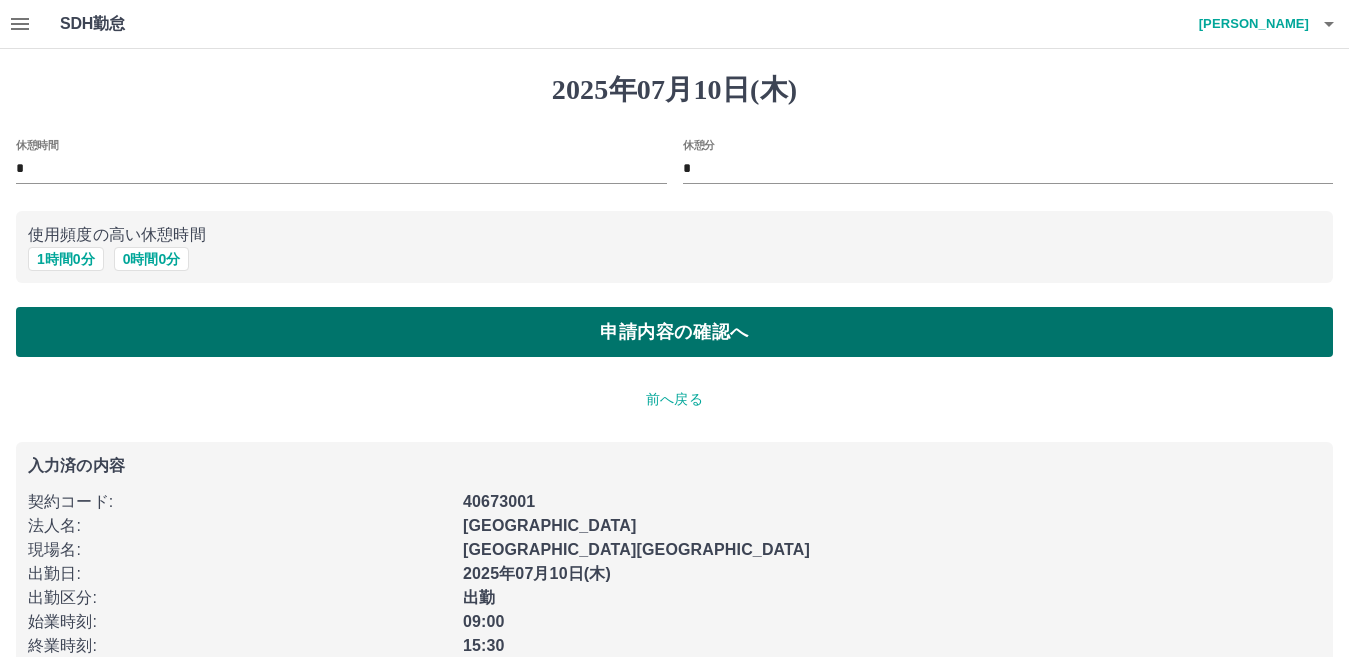 click on "申請内容の確認へ" at bounding box center [674, 332] 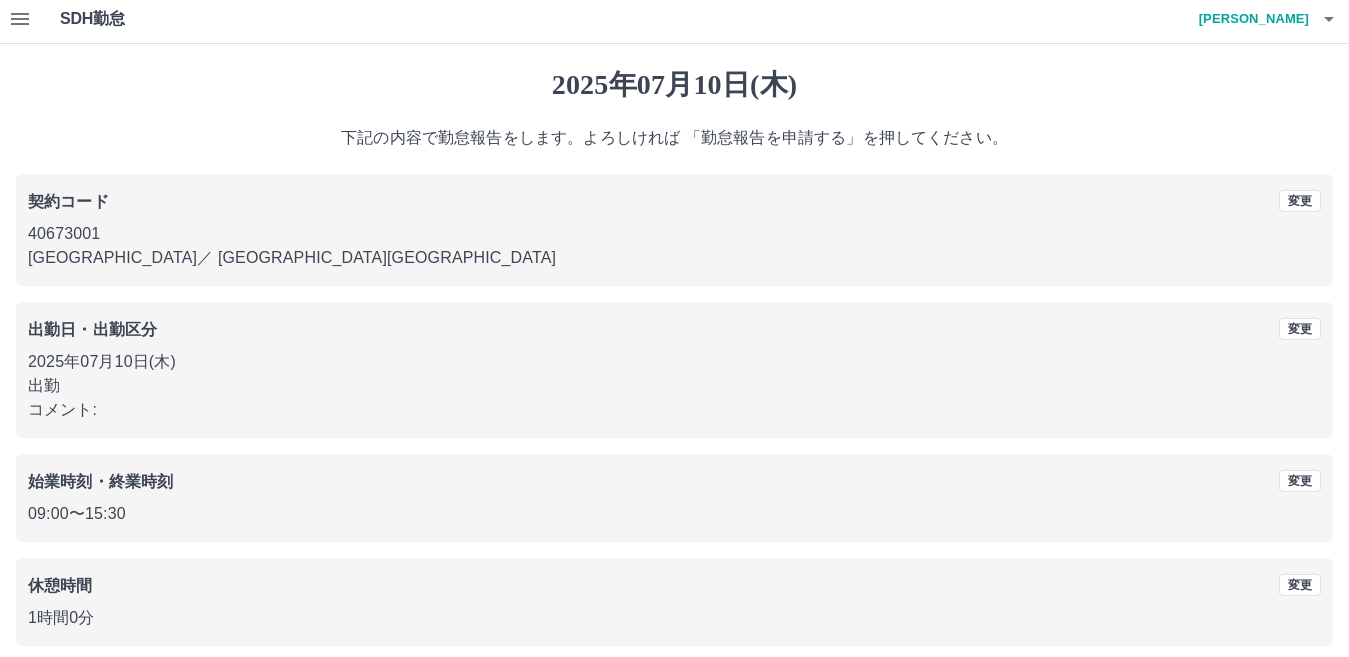 scroll, scrollTop: 92, scrollLeft: 0, axis: vertical 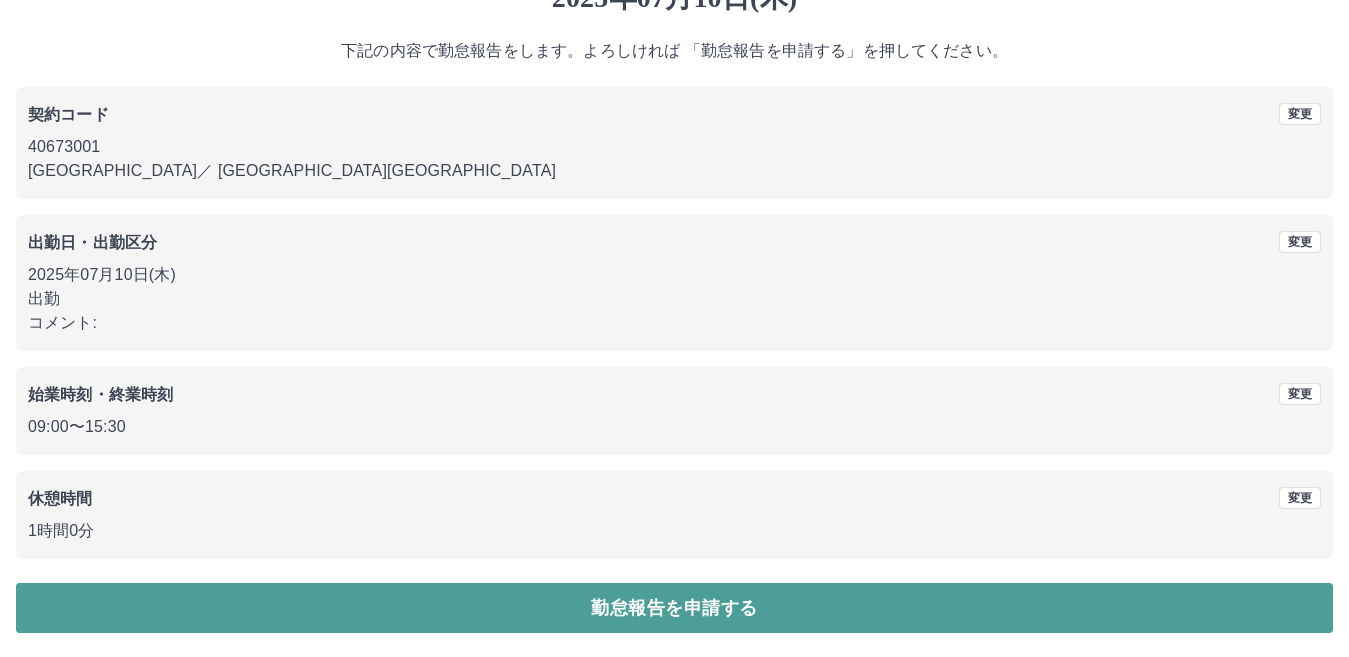 click on "勤怠報告を申請する" at bounding box center (674, 608) 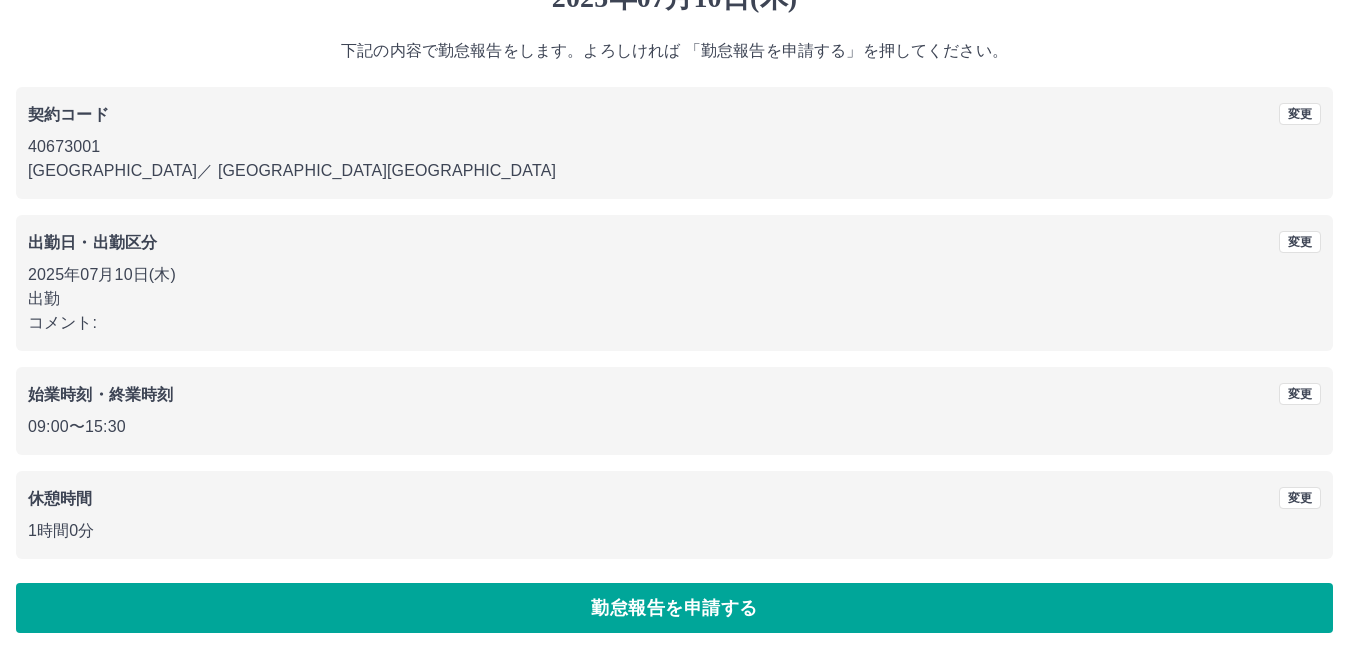 scroll, scrollTop: 0, scrollLeft: 0, axis: both 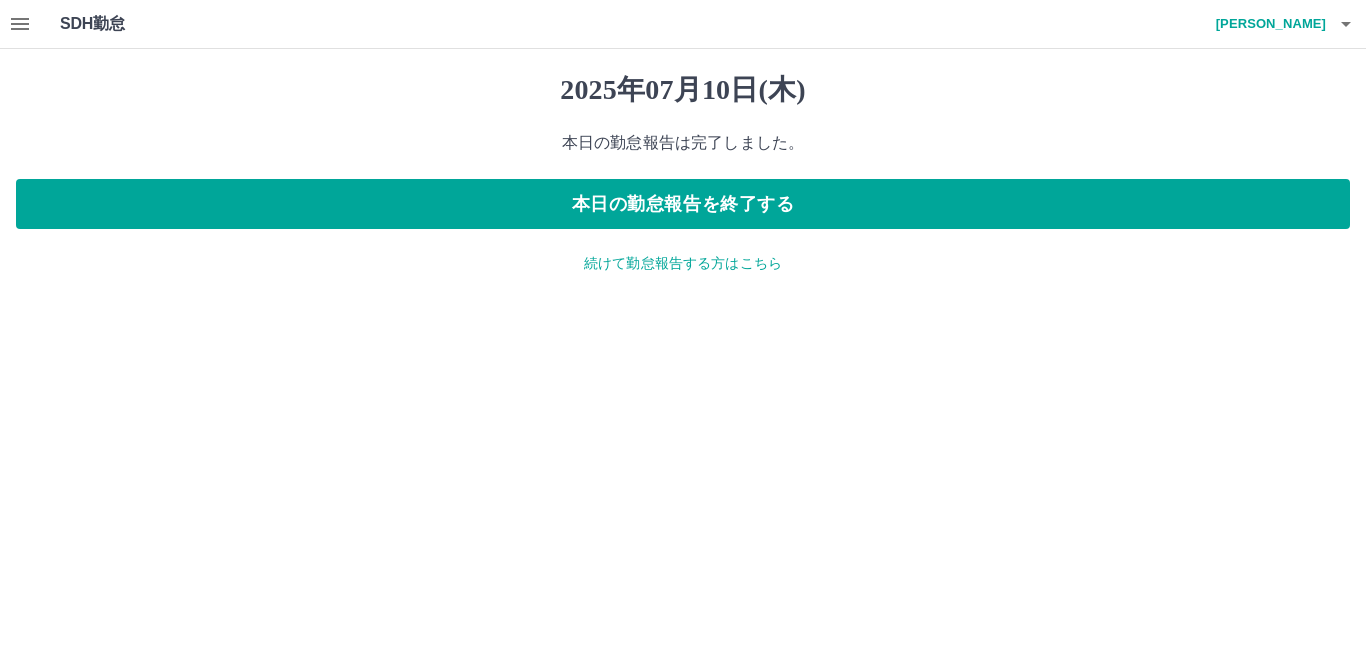 click on "続けて勤怠報告する方はこちら" at bounding box center (683, 263) 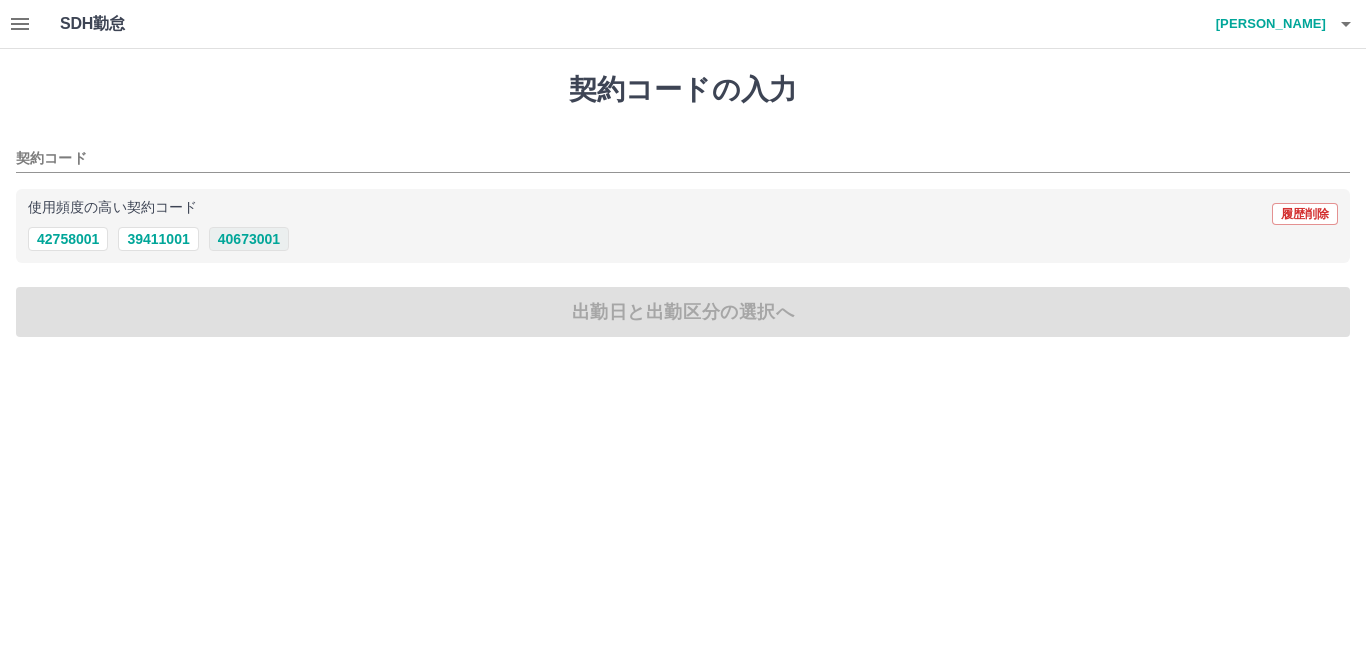 click on "40673001" at bounding box center [249, 239] 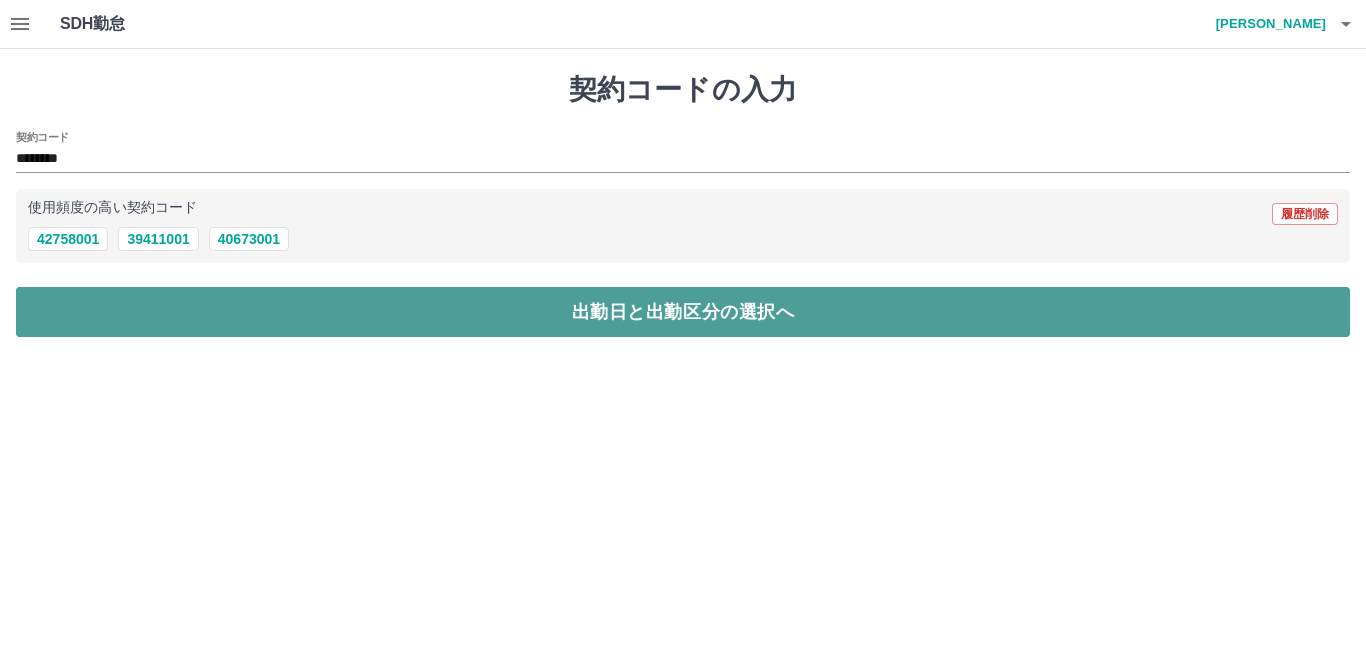click on "出勤日と出勤区分の選択へ" at bounding box center [683, 312] 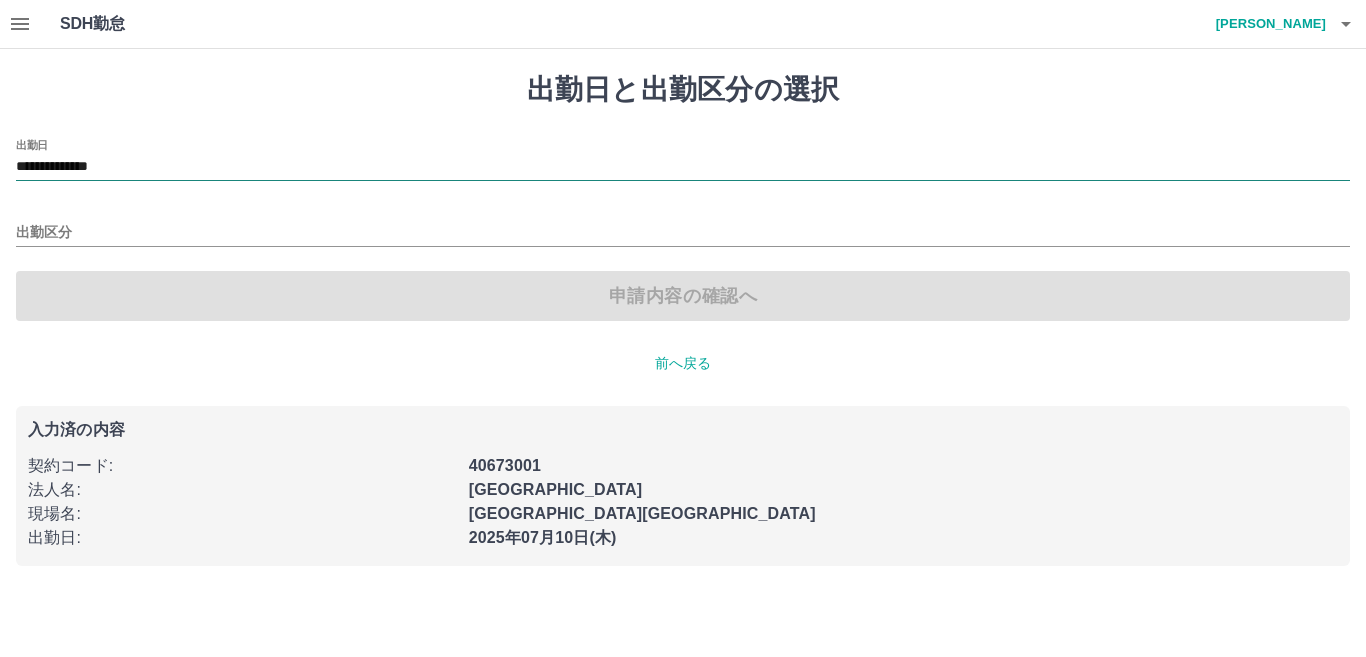 click on "**********" at bounding box center (683, 167) 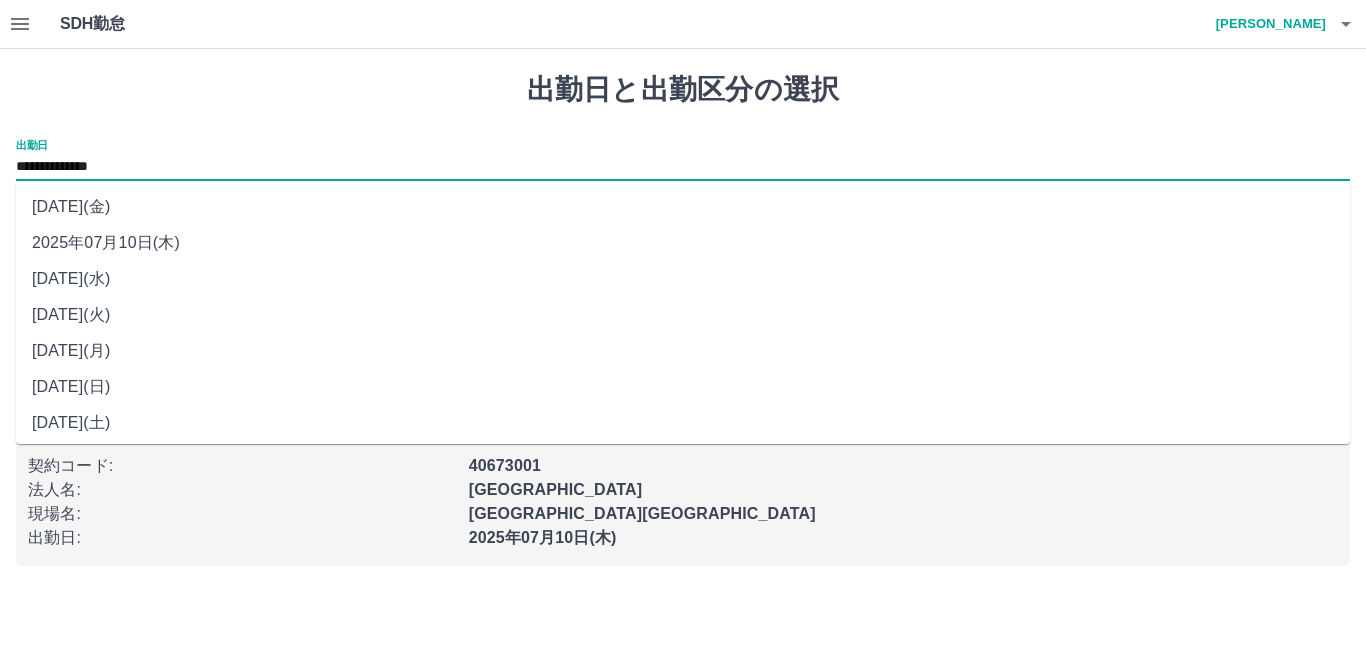 click on "2025年07月11日(金)" at bounding box center [683, 207] 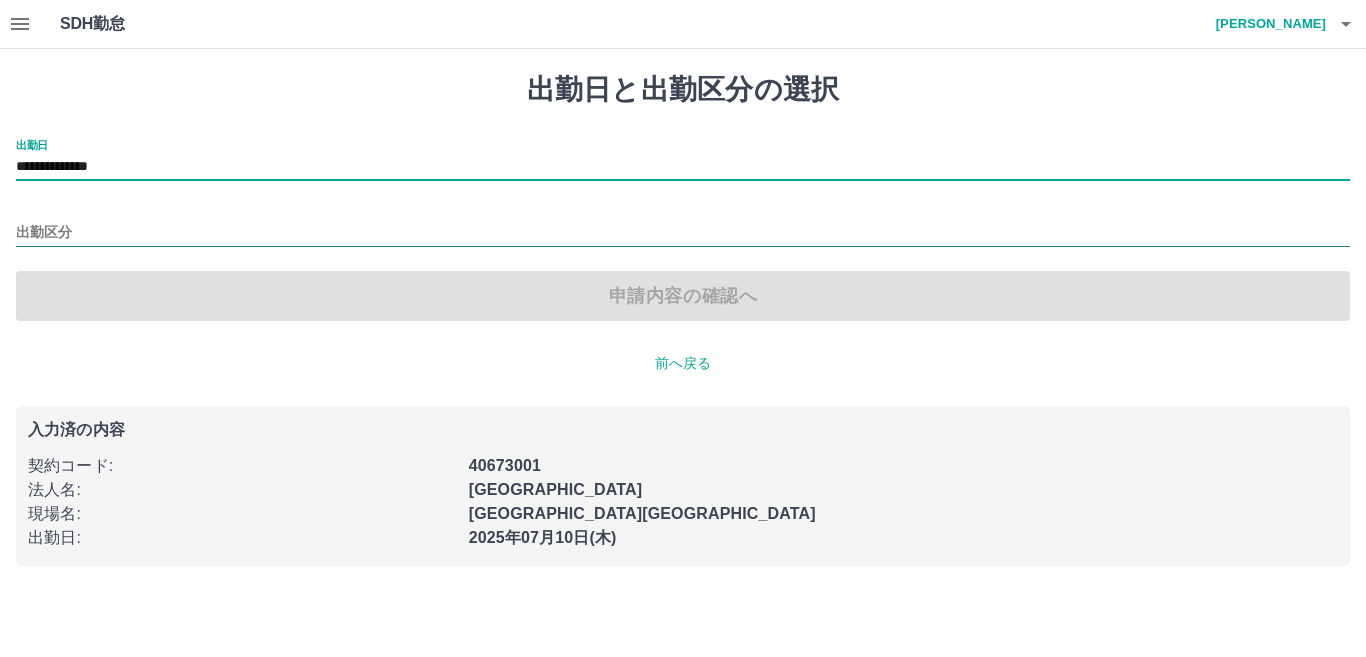 click on "出勤区分" at bounding box center (683, 233) 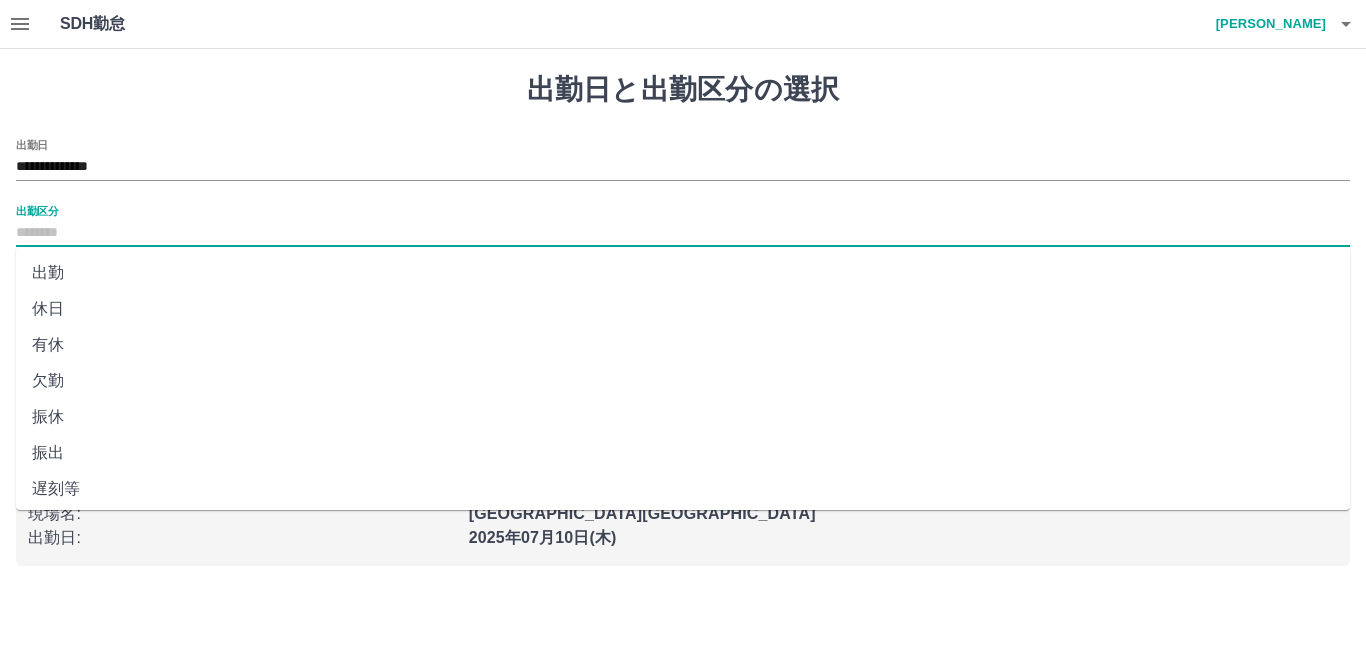 click on "出勤" at bounding box center (683, 273) 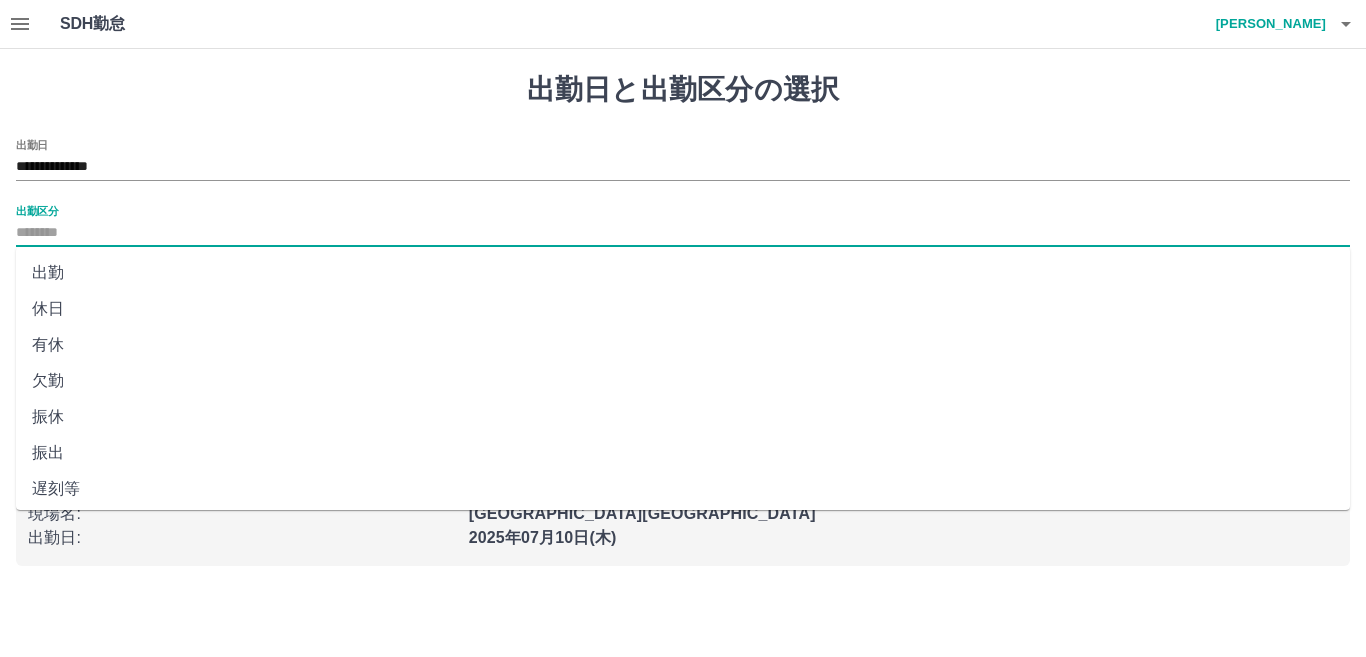 type on "**" 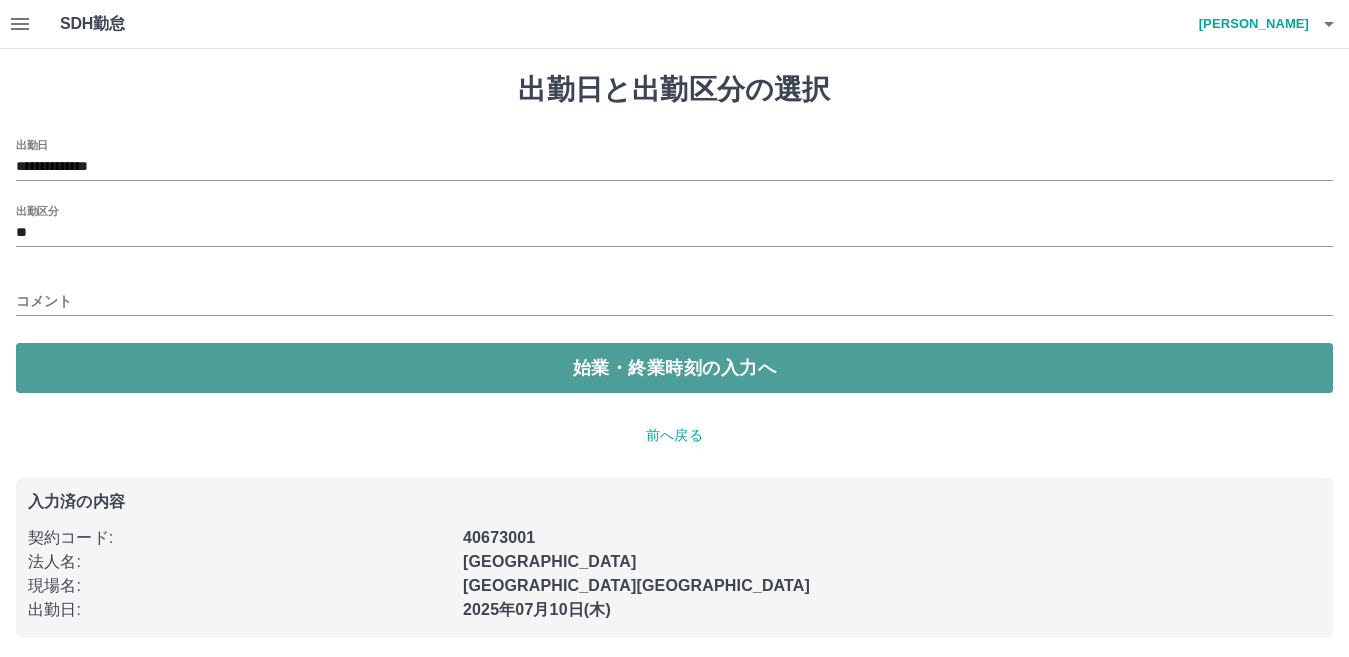 click on "始業・終業時刻の入力へ" at bounding box center [674, 368] 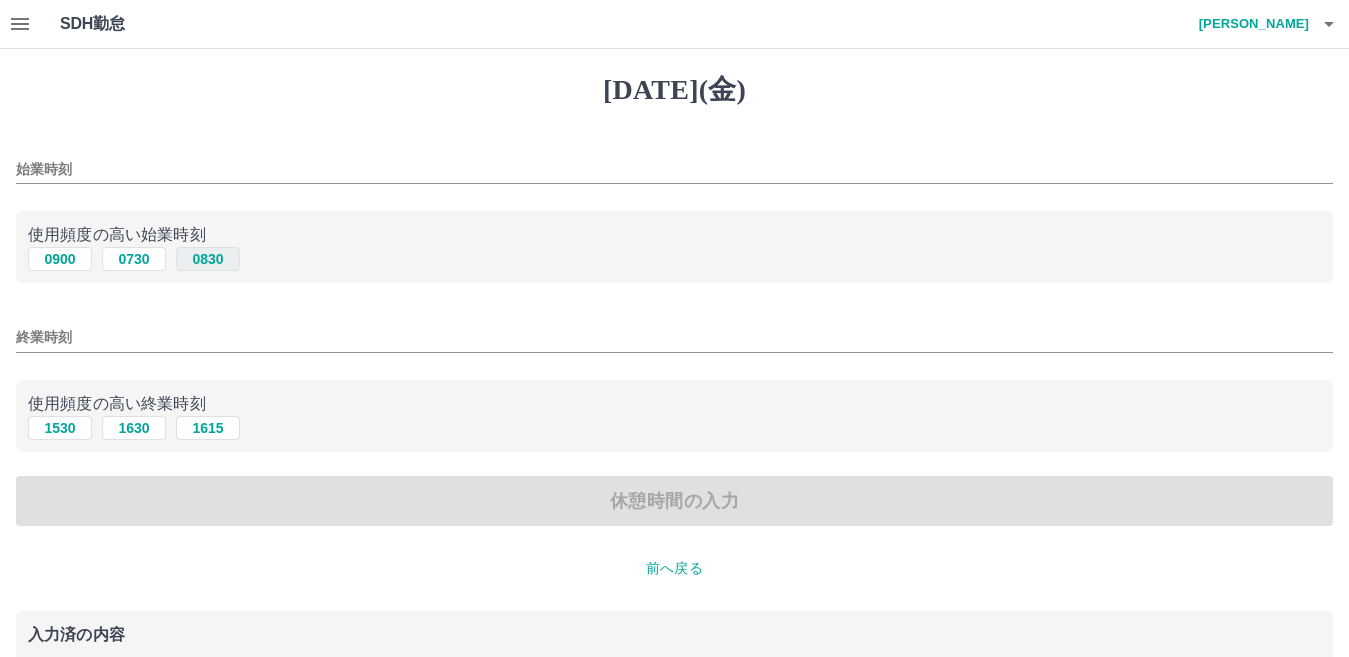 click on "0830" at bounding box center [208, 259] 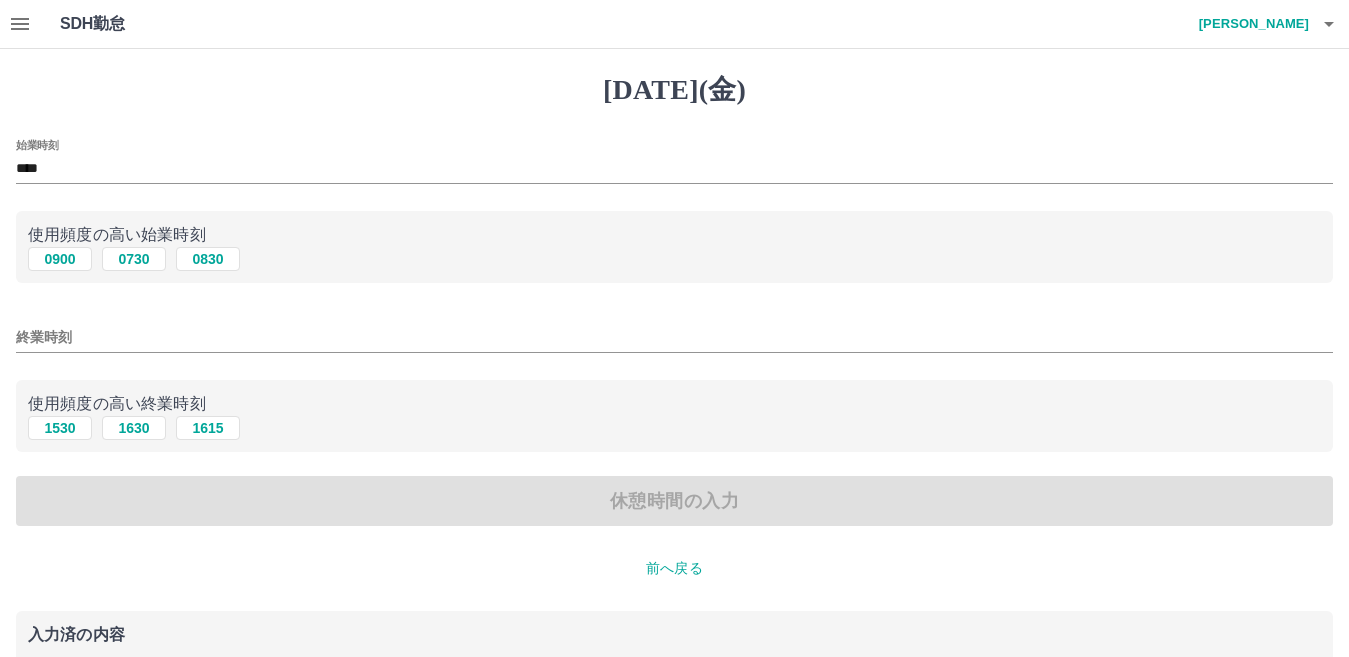 click on "終業時刻" at bounding box center (674, 337) 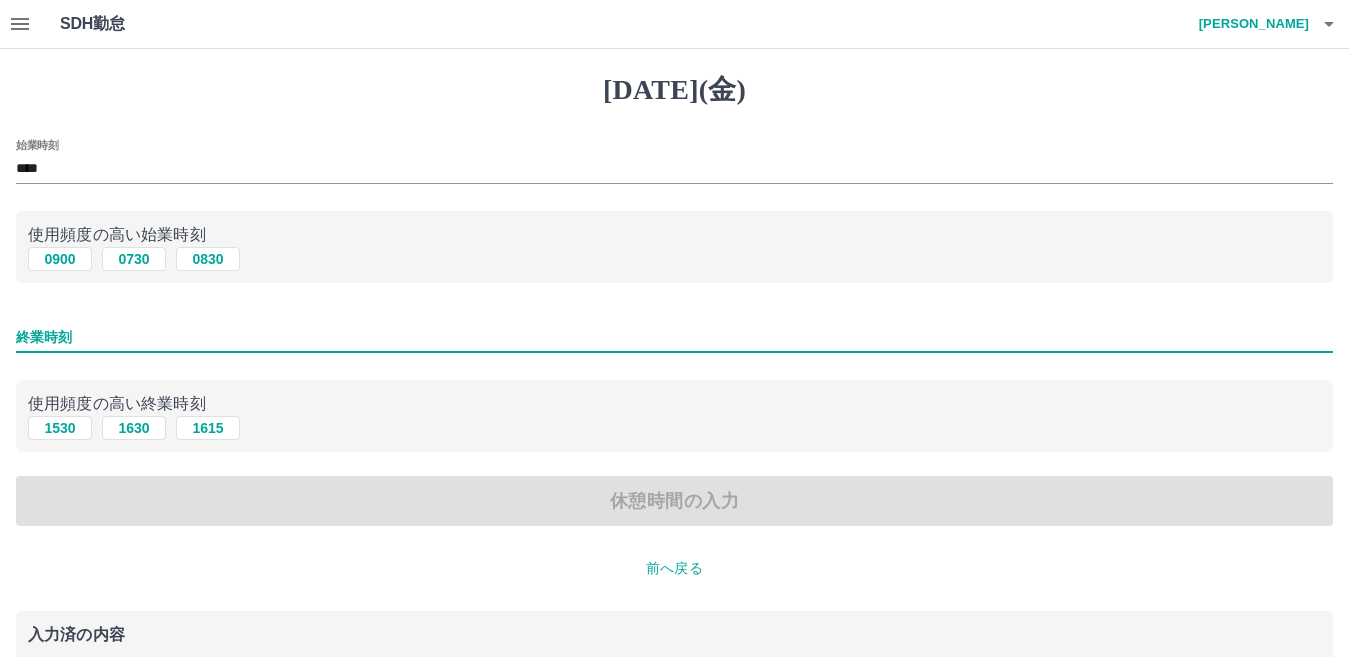 type on "****" 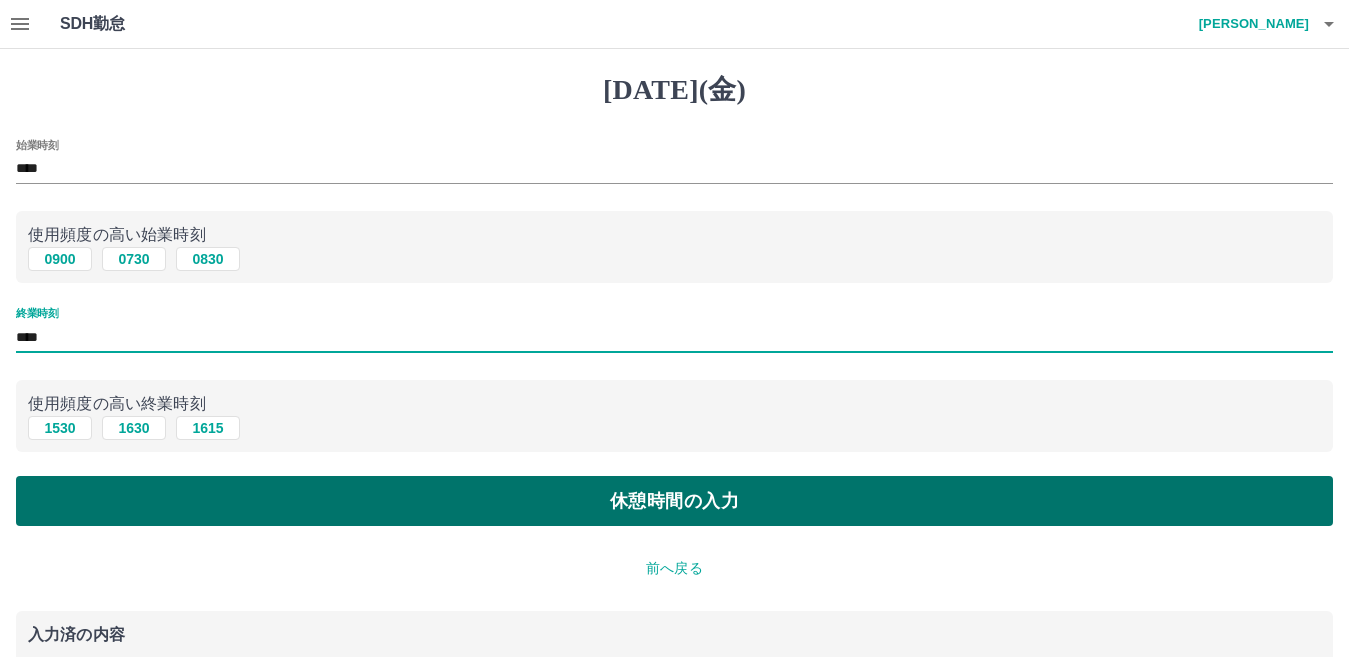 click on "休憩時間の入力" at bounding box center (674, 501) 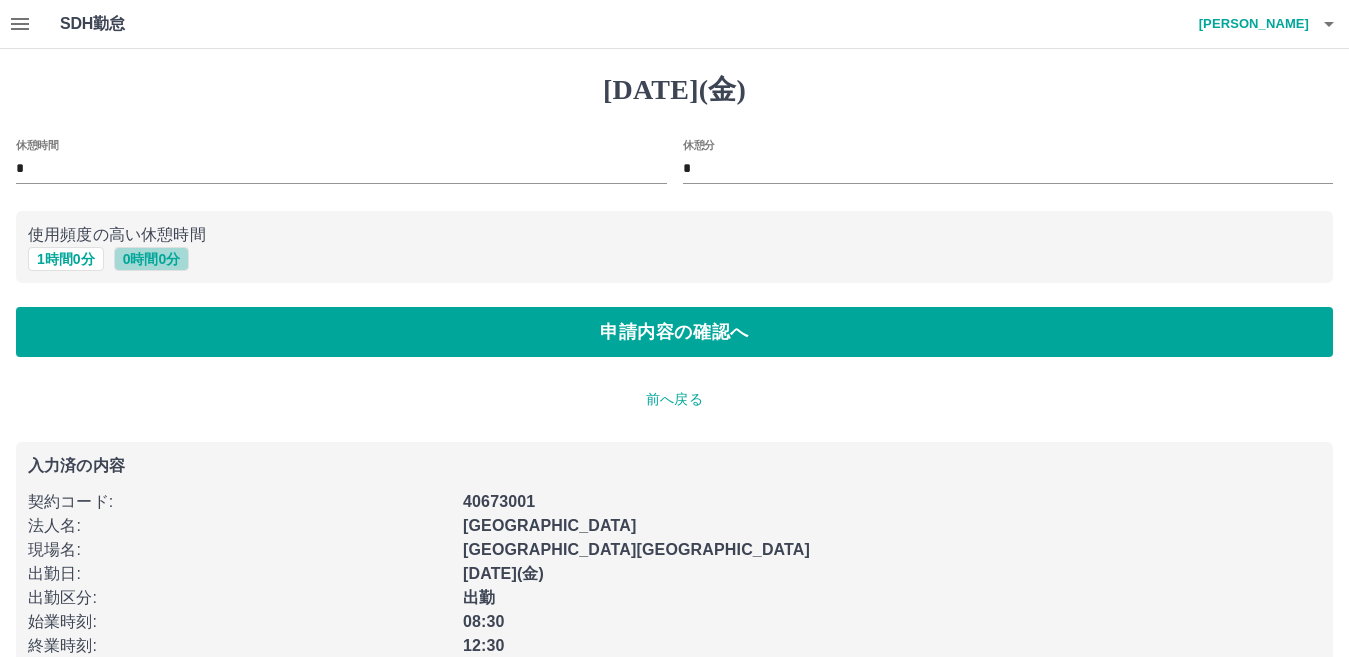 click on "0 時間 0 分" at bounding box center (152, 259) 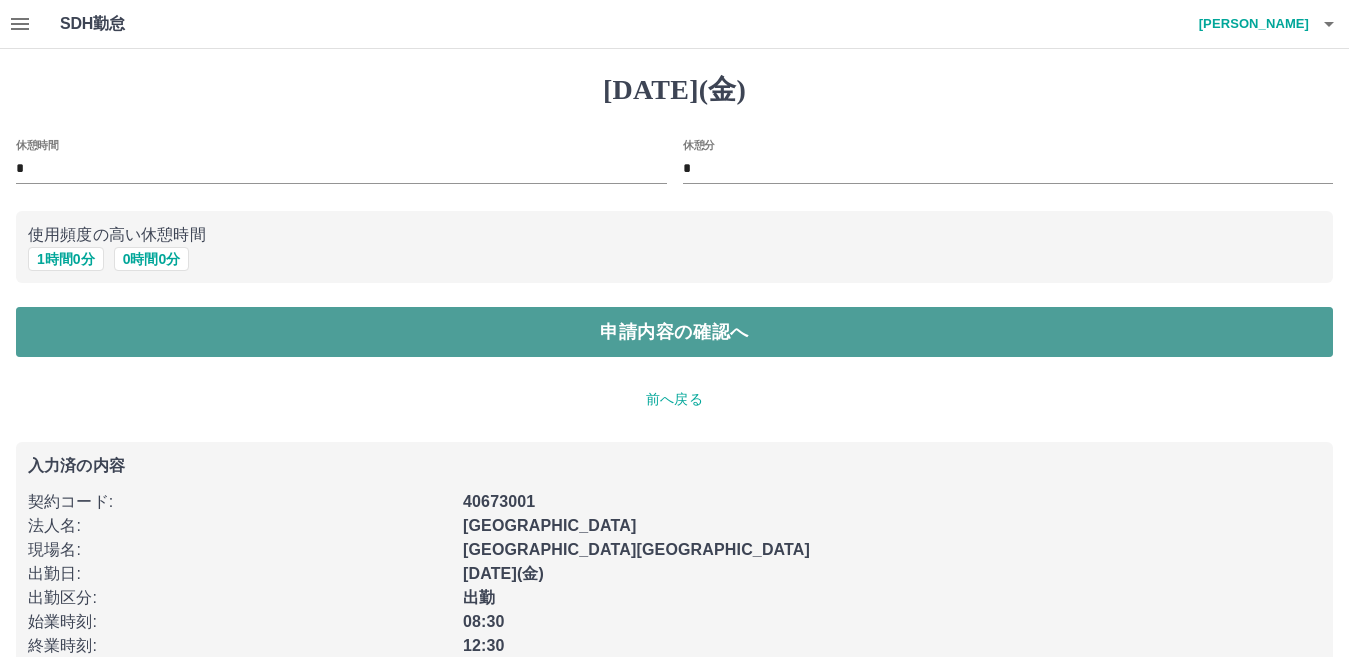 click on "申請内容の確認へ" at bounding box center [674, 332] 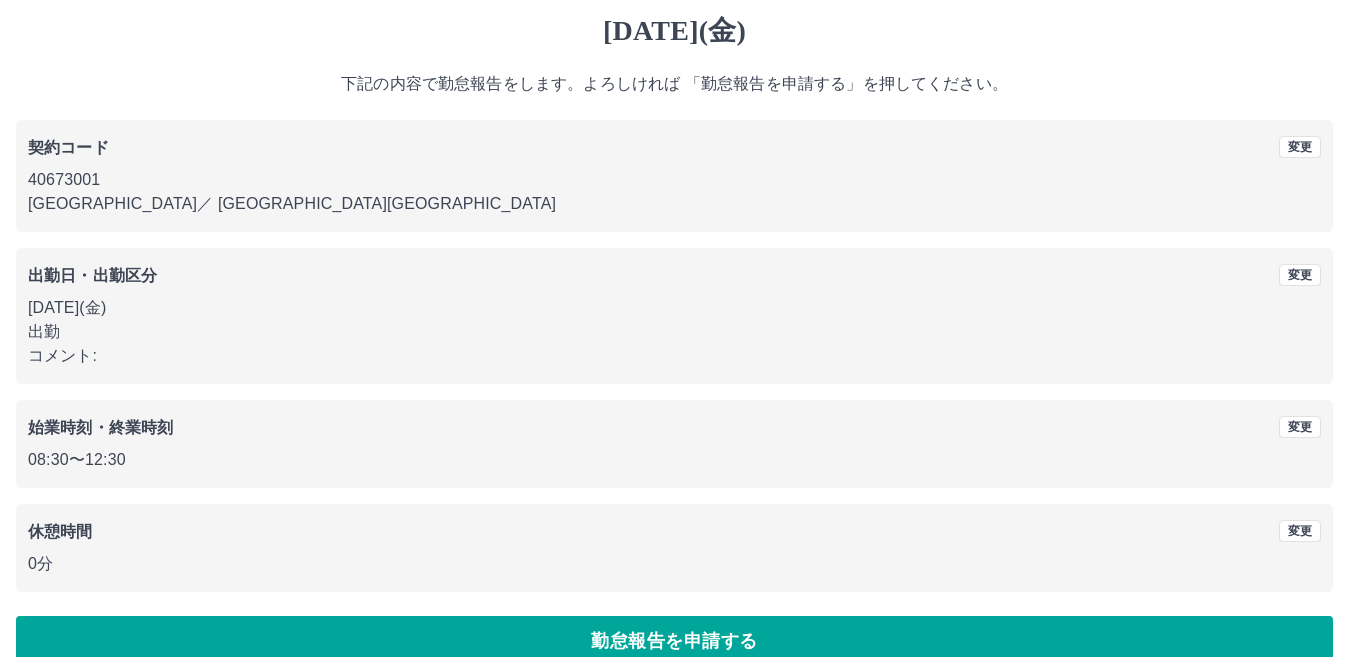 scroll, scrollTop: 92, scrollLeft: 0, axis: vertical 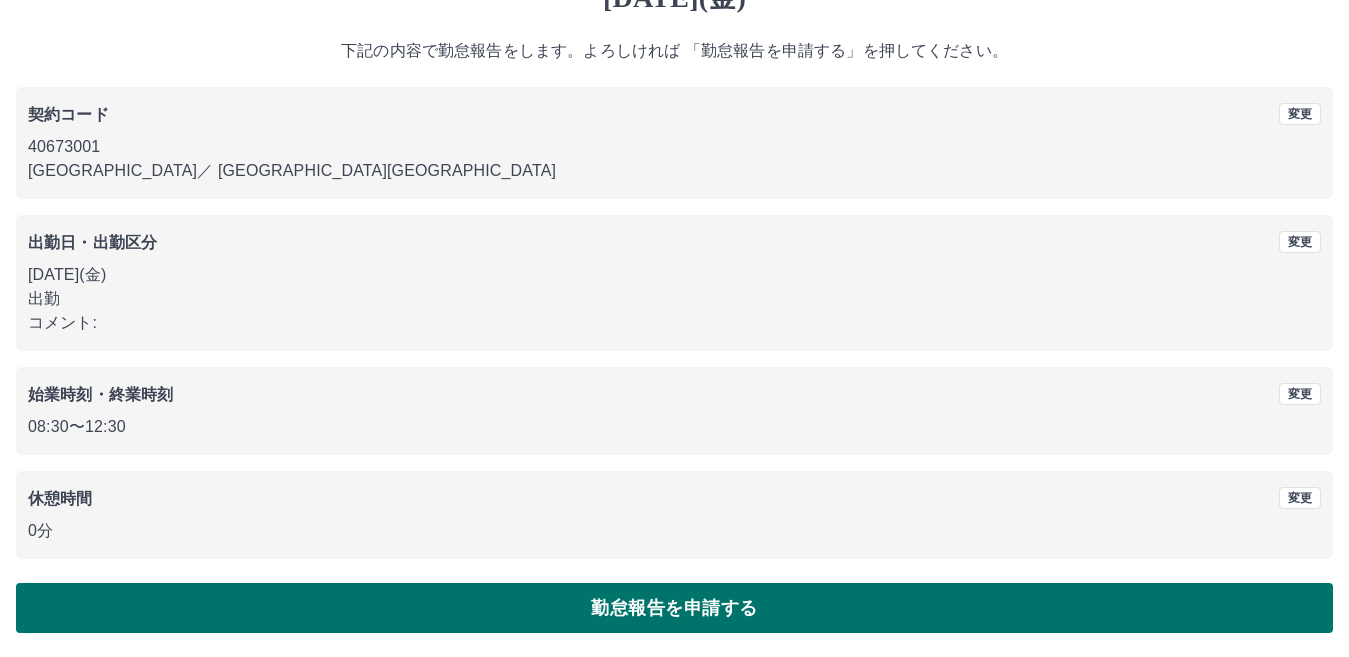 click on "勤怠報告を申請する" at bounding box center [674, 608] 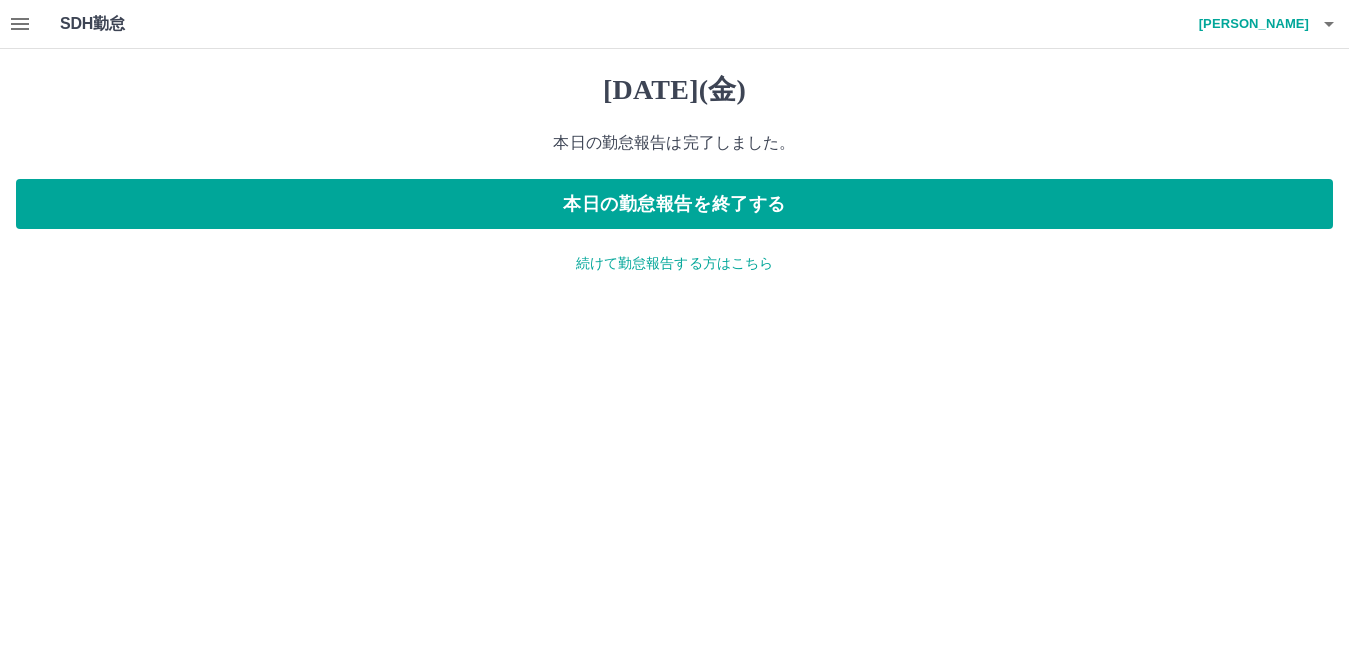 scroll, scrollTop: 0, scrollLeft: 0, axis: both 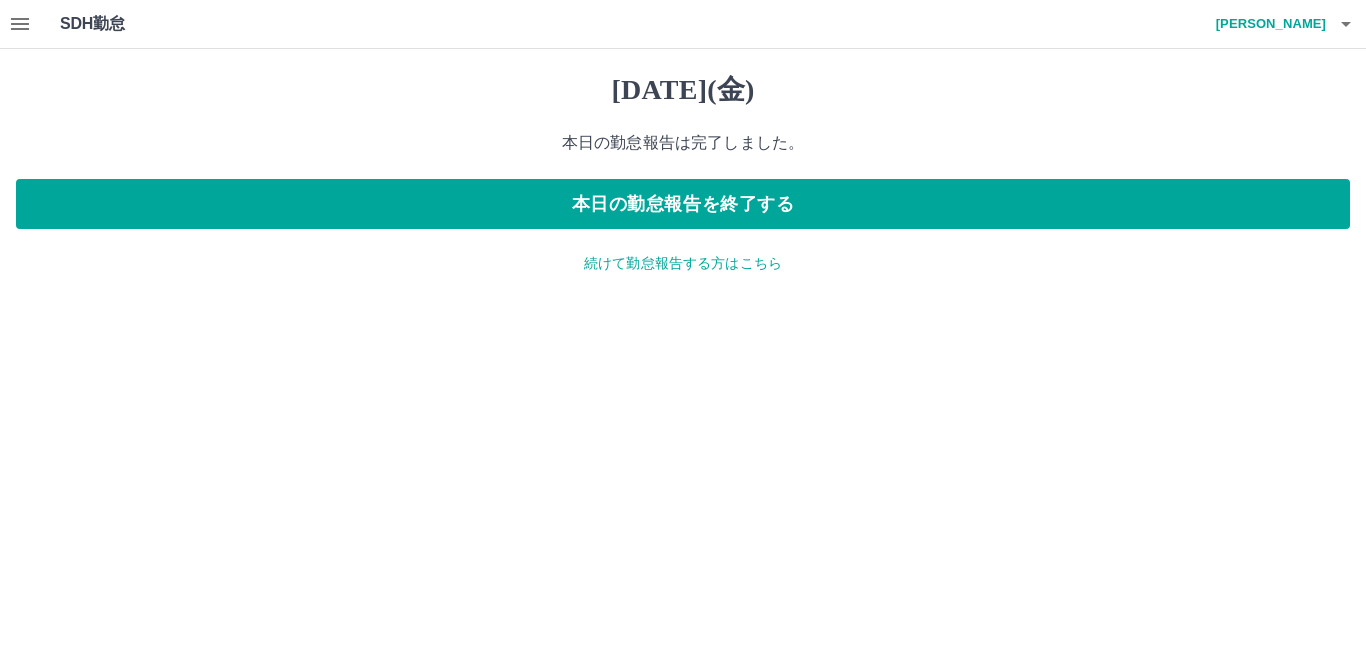 click on "続けて勤怠報告する方はこちら" at bounding box center [683, 263] 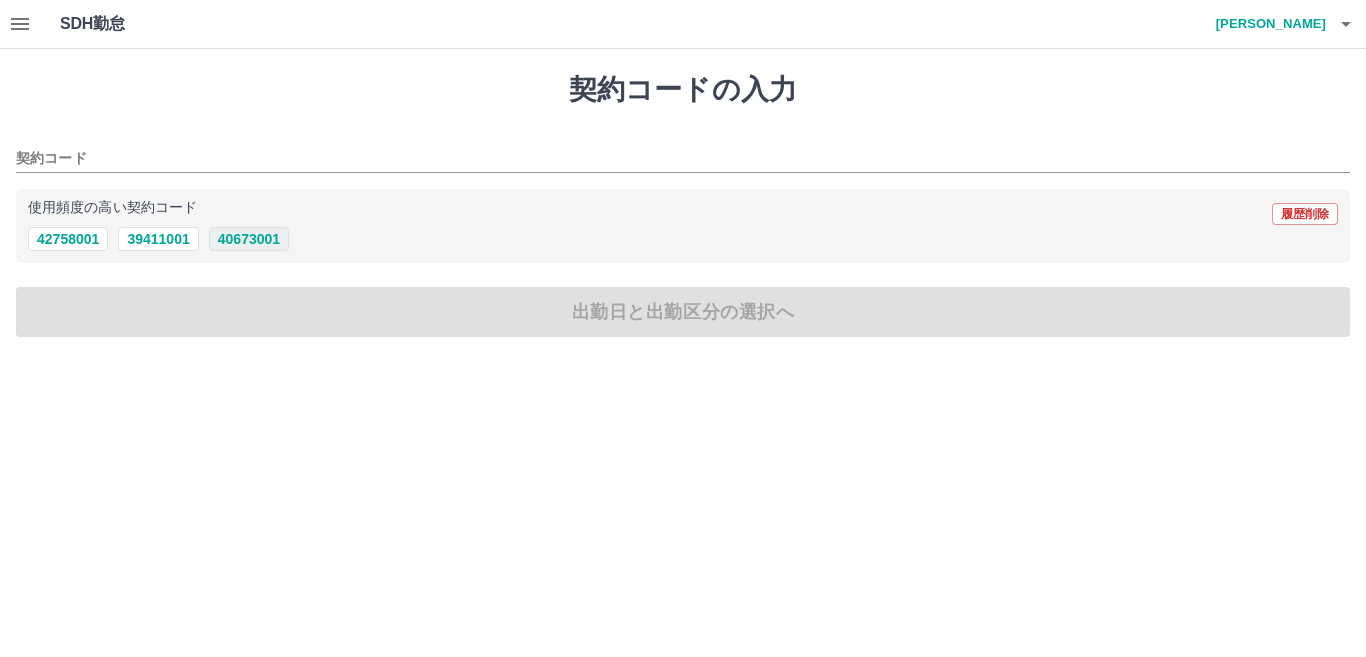 click on "40673001" at bounding box center (249, 239) 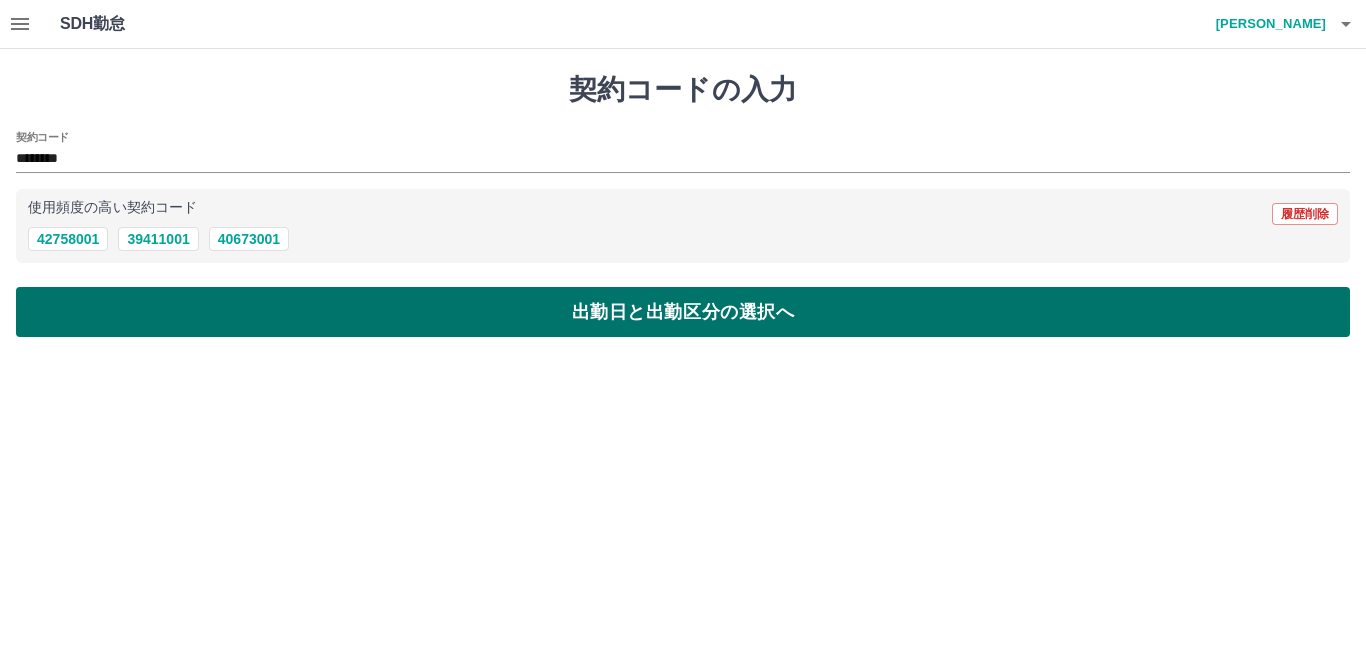 click on "出勤日と出勤区分の選択へ" at bounding box center (683, 312) 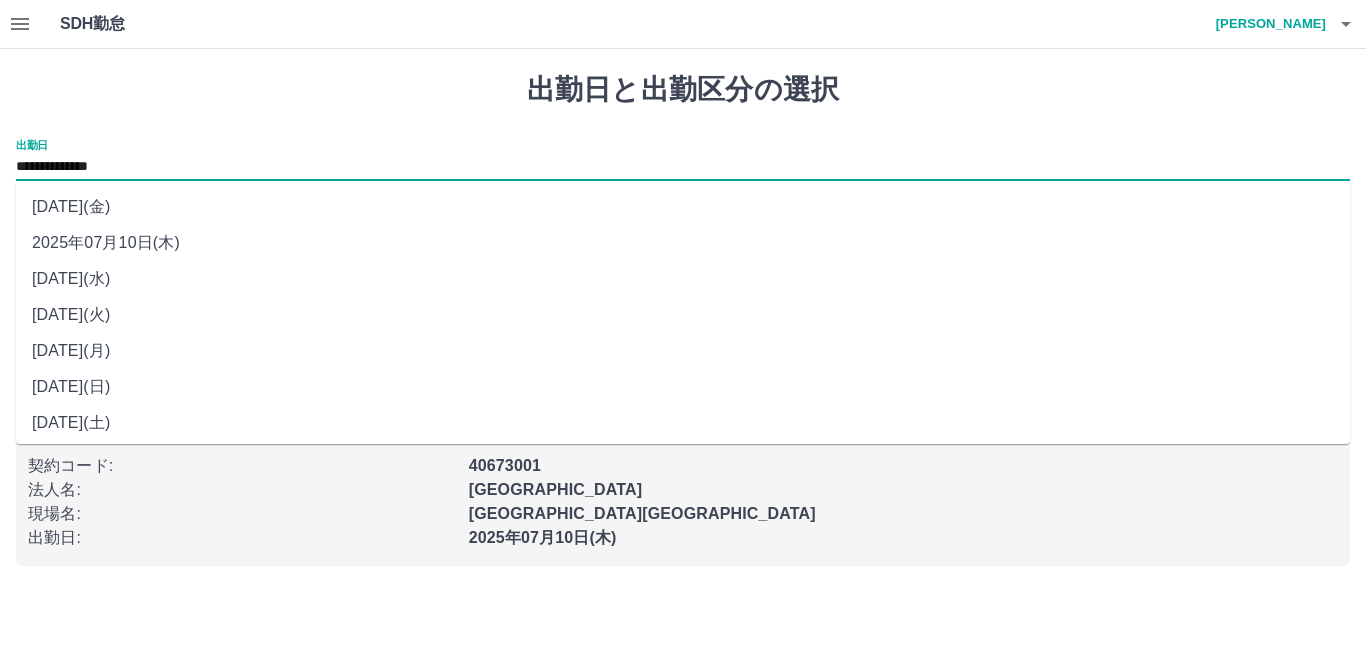 click on "**********" at bounding box center (683, 167) 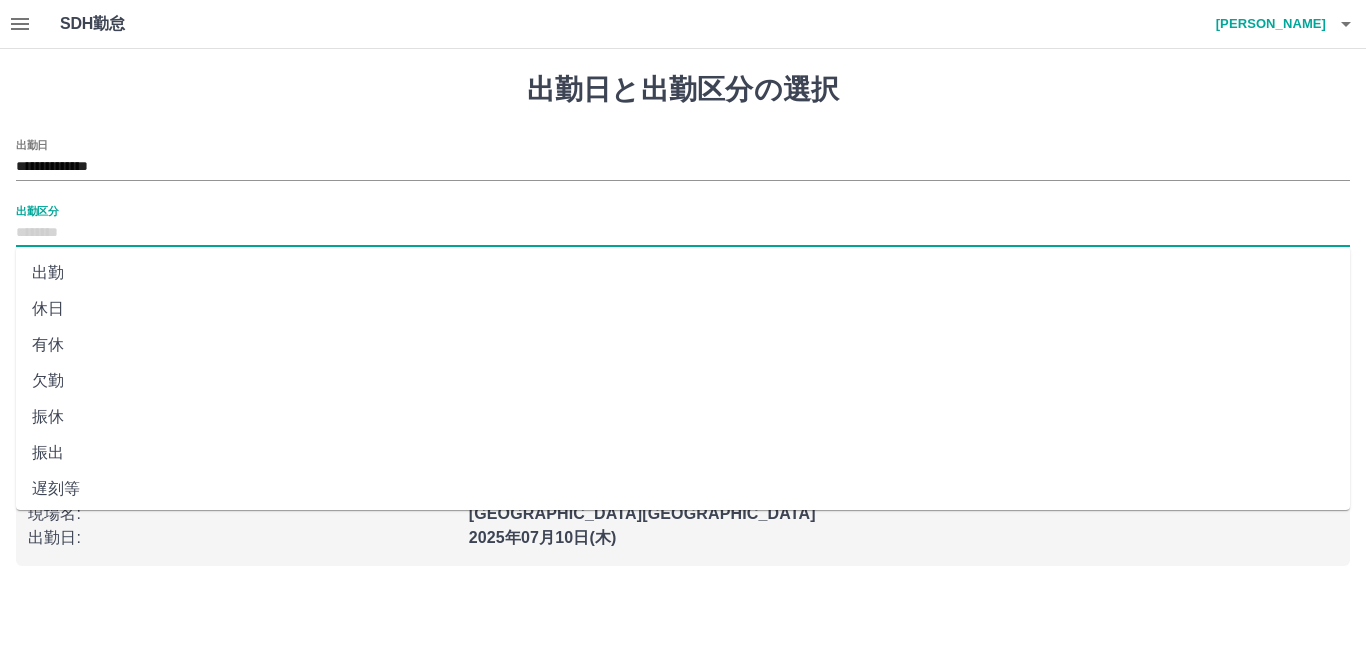 click on "出勤区分" at bounding box center (683, 233) 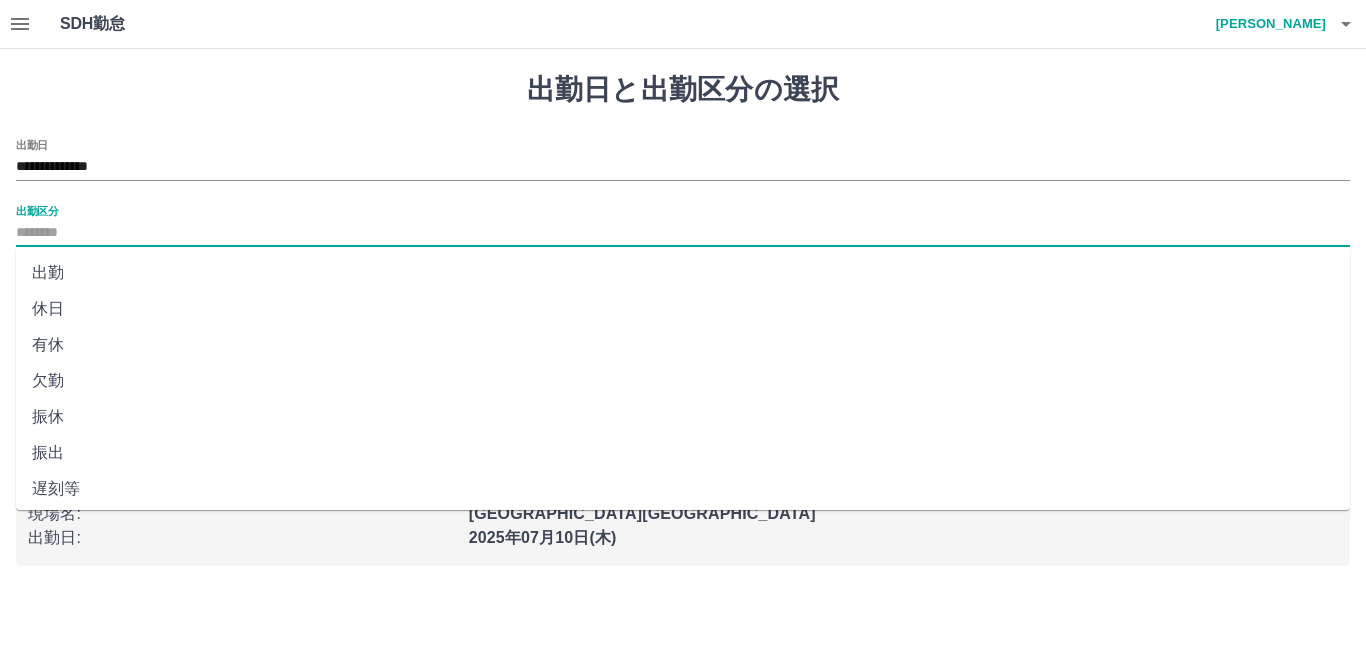 click on "出勤" at bounding box center [683, 273] 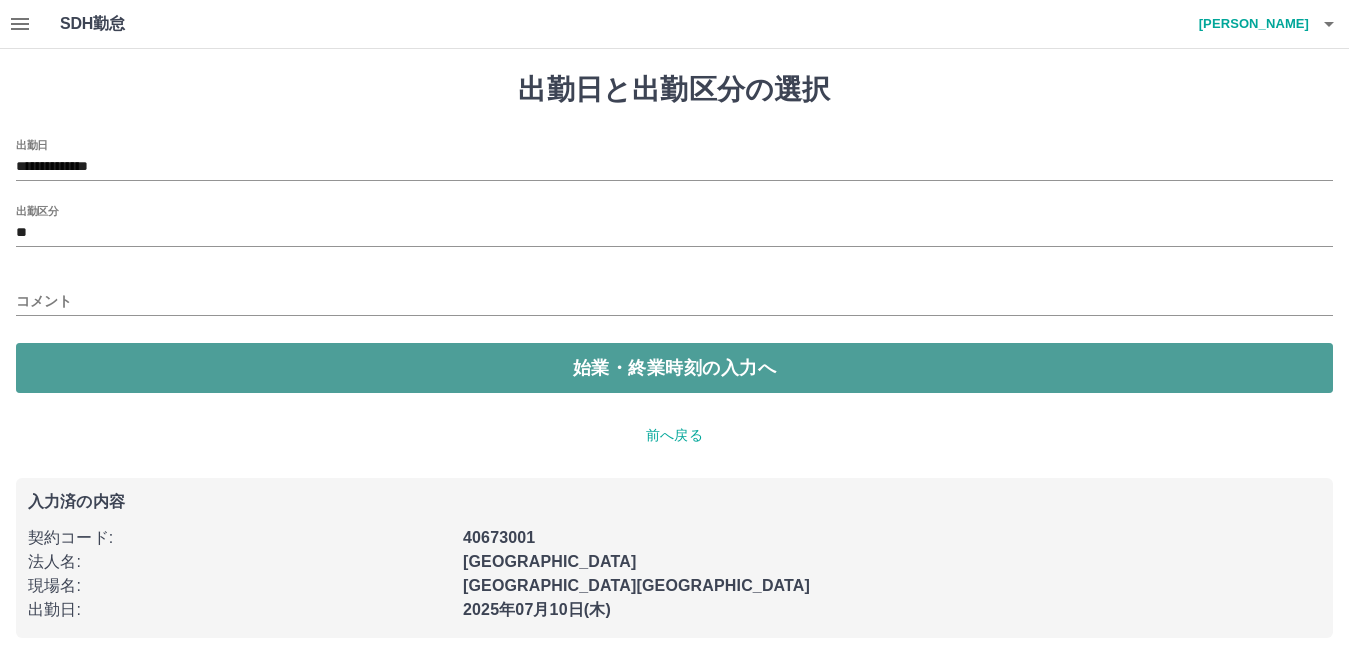 click on "始業・終業時刻の入力へ" at bounding box center (674, 368) 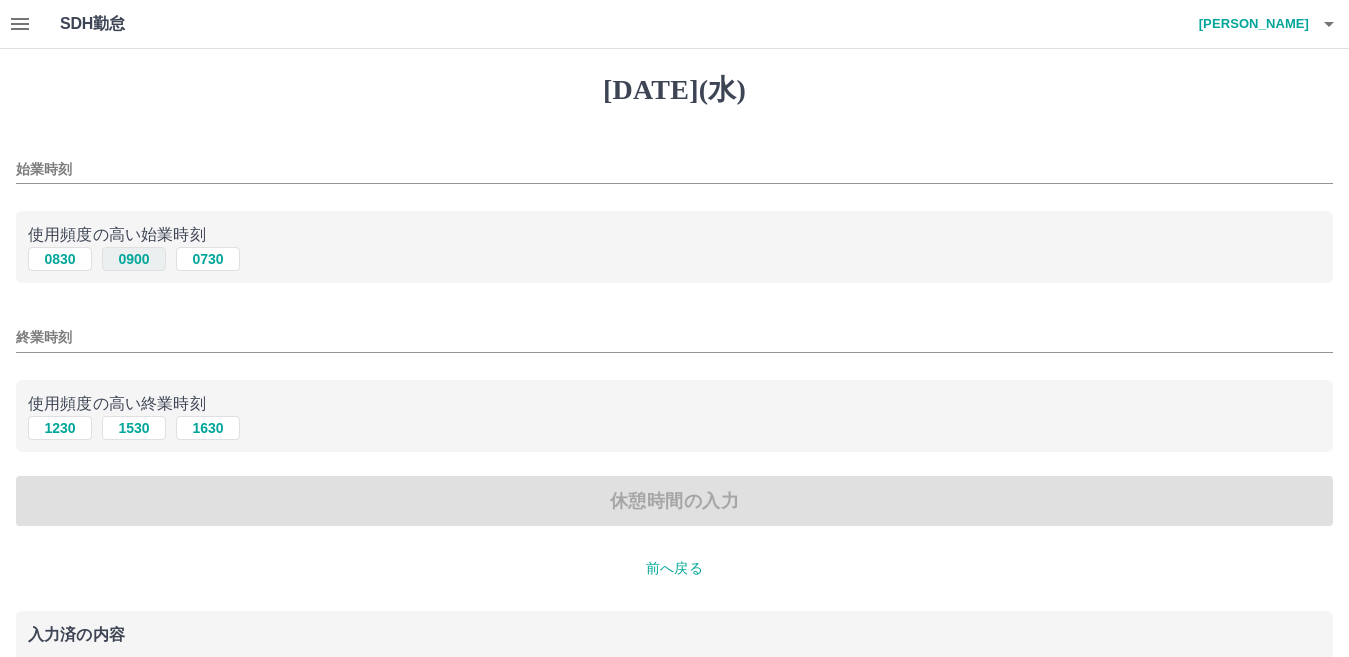 click on "0900" at bounding box center (134, 259) 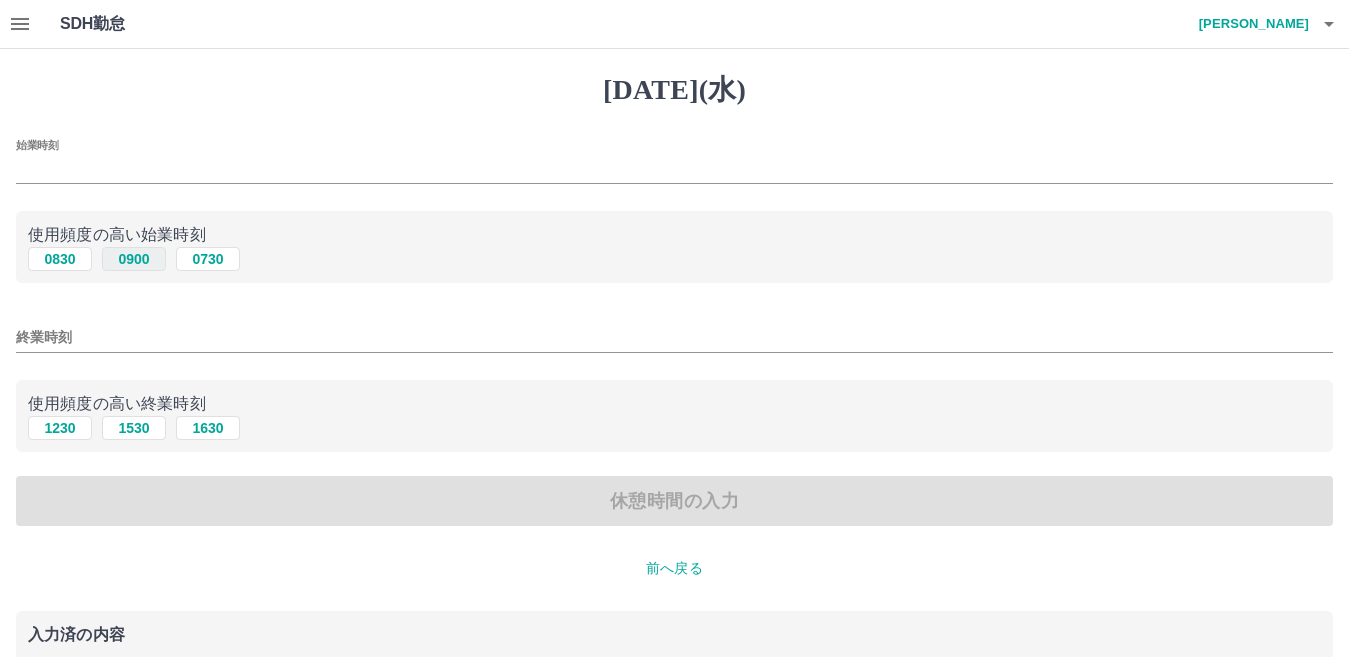 type on "****" 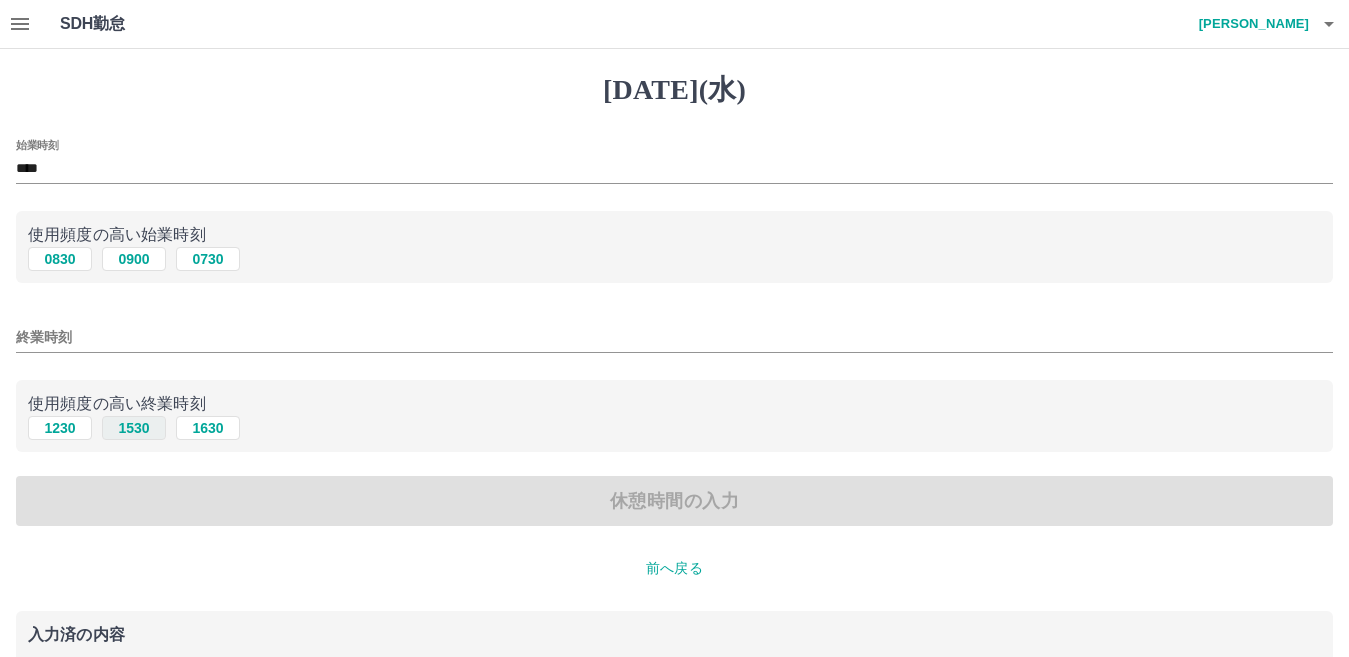 click on "1530" at bounding box center [134, 428] 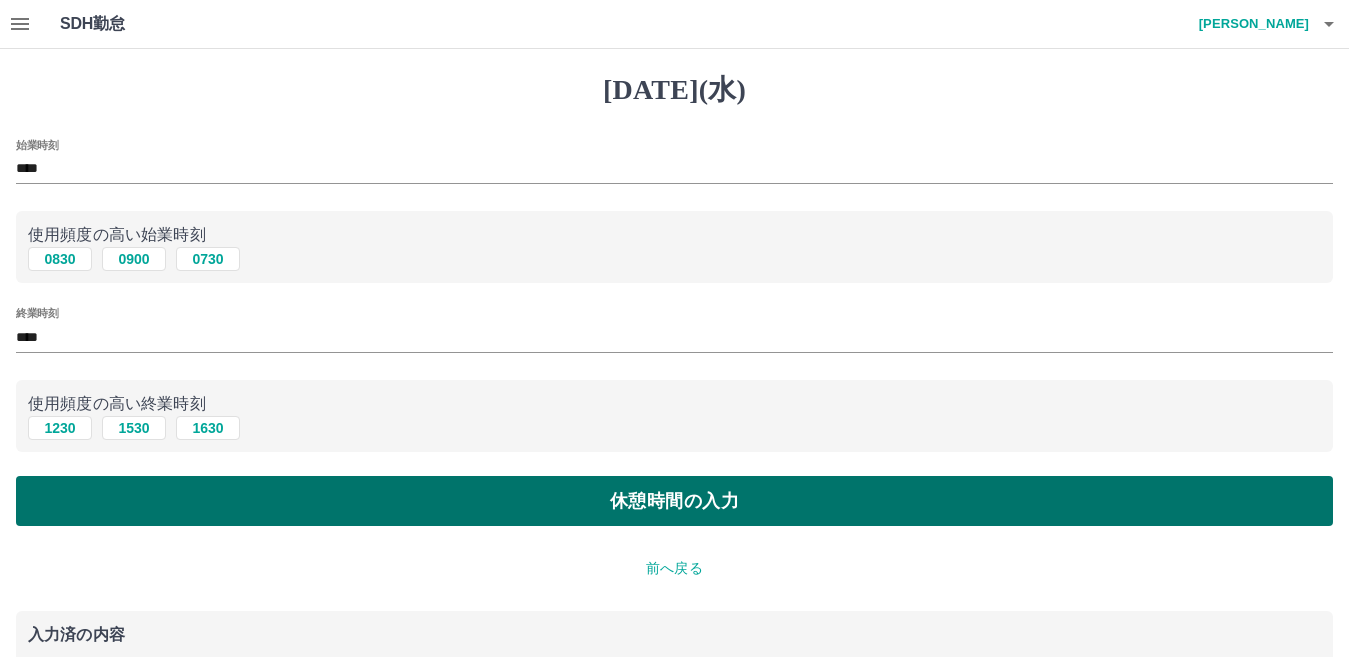 click on "休憩時間の入力" at bounding box center (674, 501) 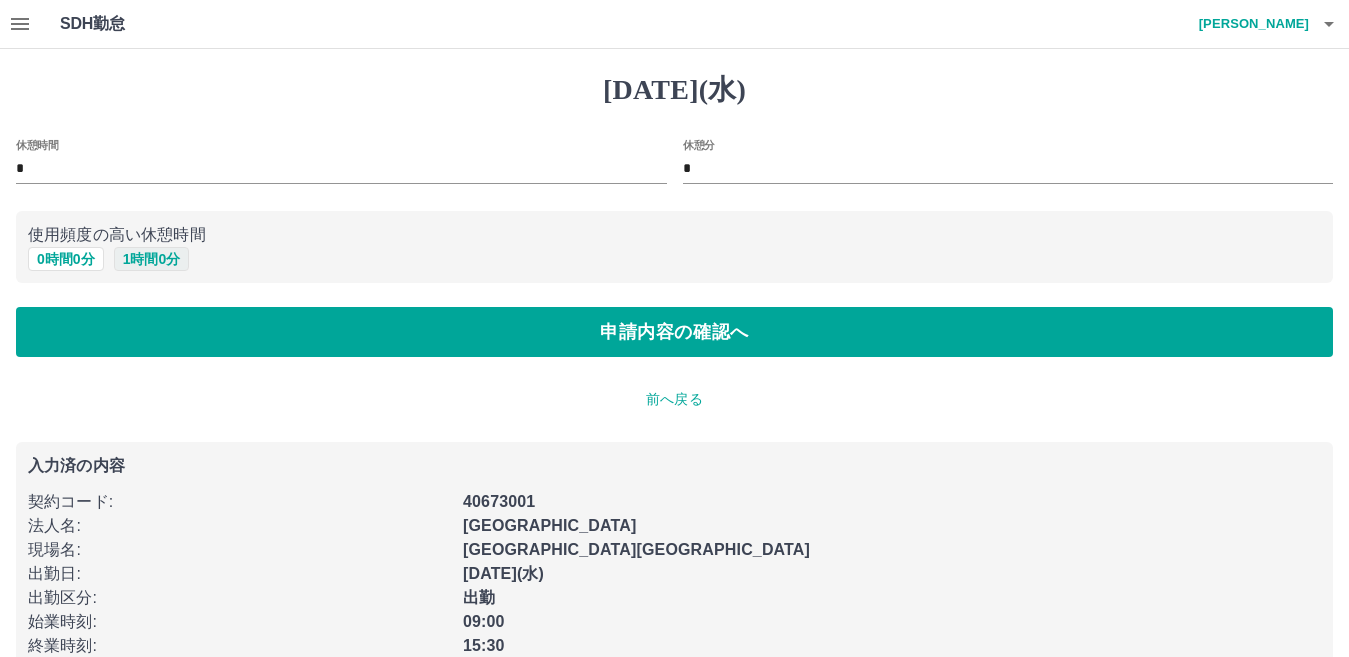 click on "1 時間 0 分" at bounding box center (152, 259) 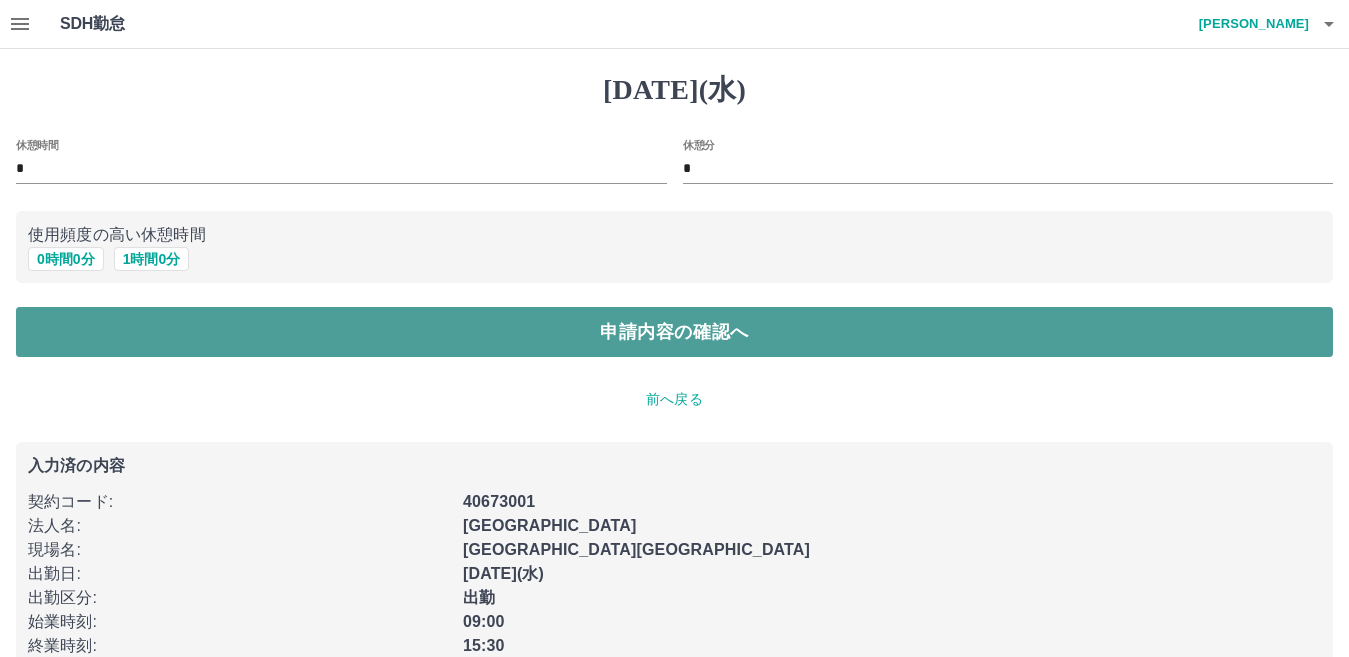 click on "申請内容の確認へ" at bounding box center [674, 332] 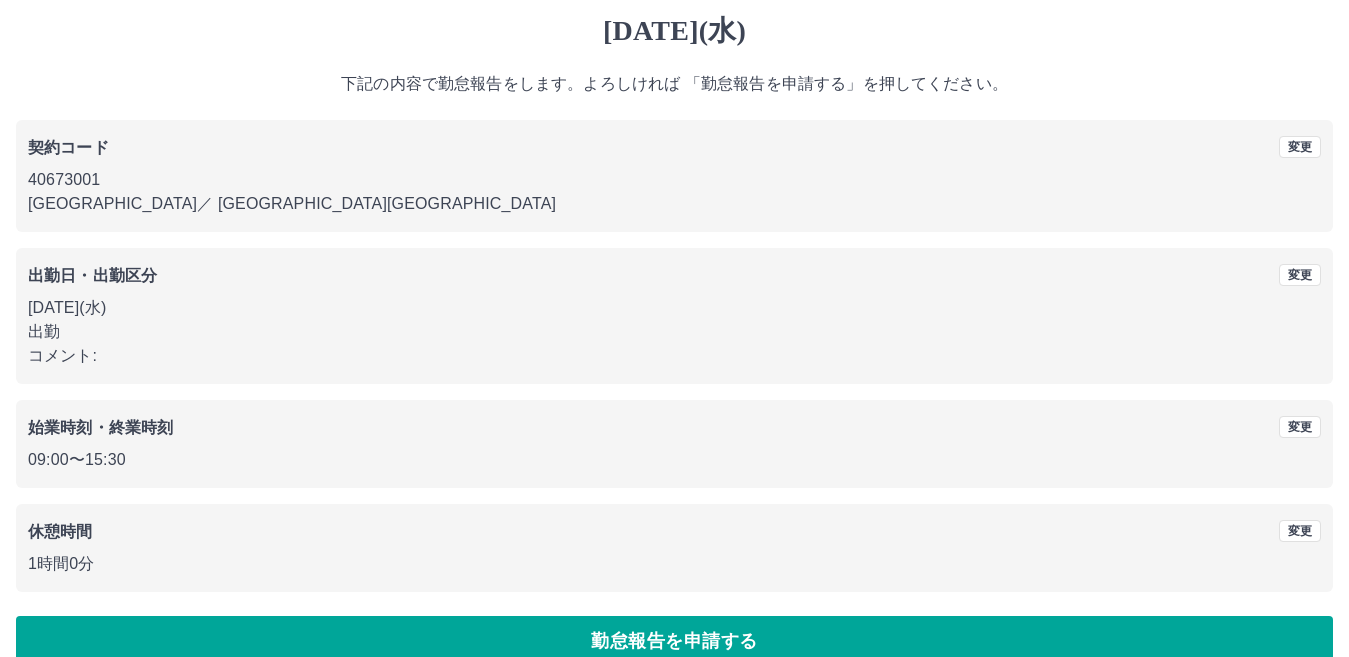 scroll, scrollTop: 92, scrollLeft: 0, axis: vertical 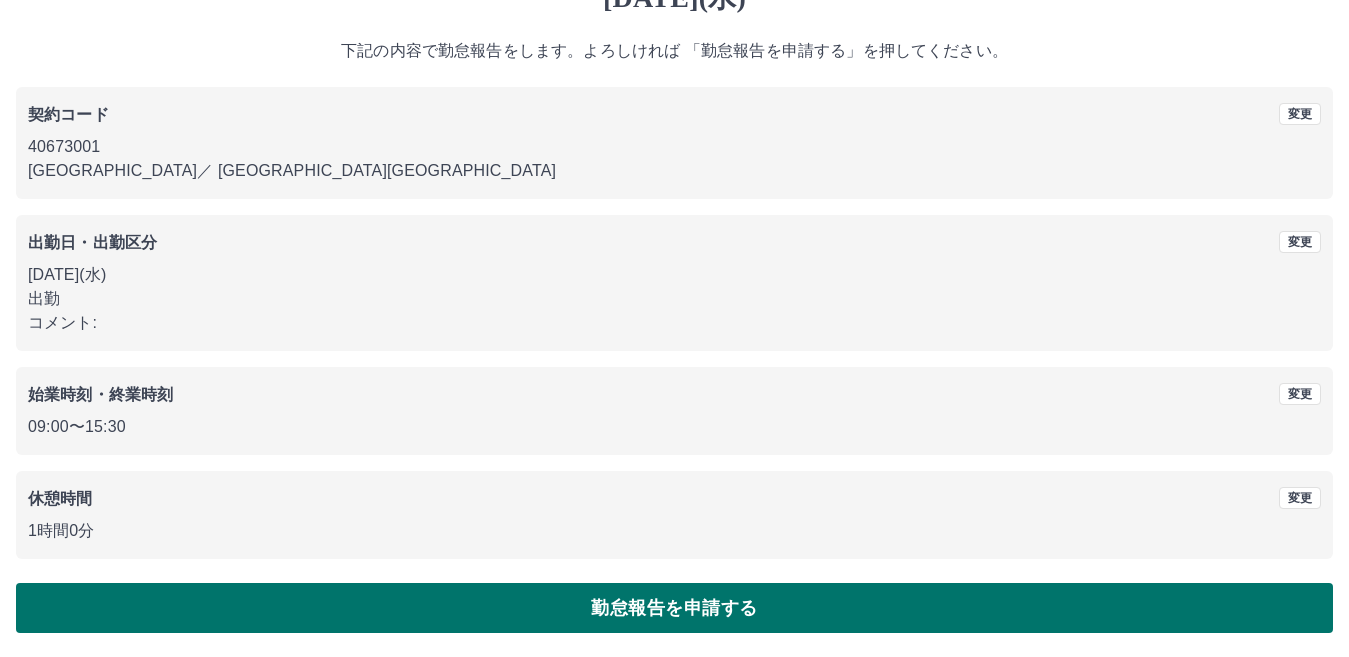 click on "勤怠報告を申請する" at bounding box center [674, 608] 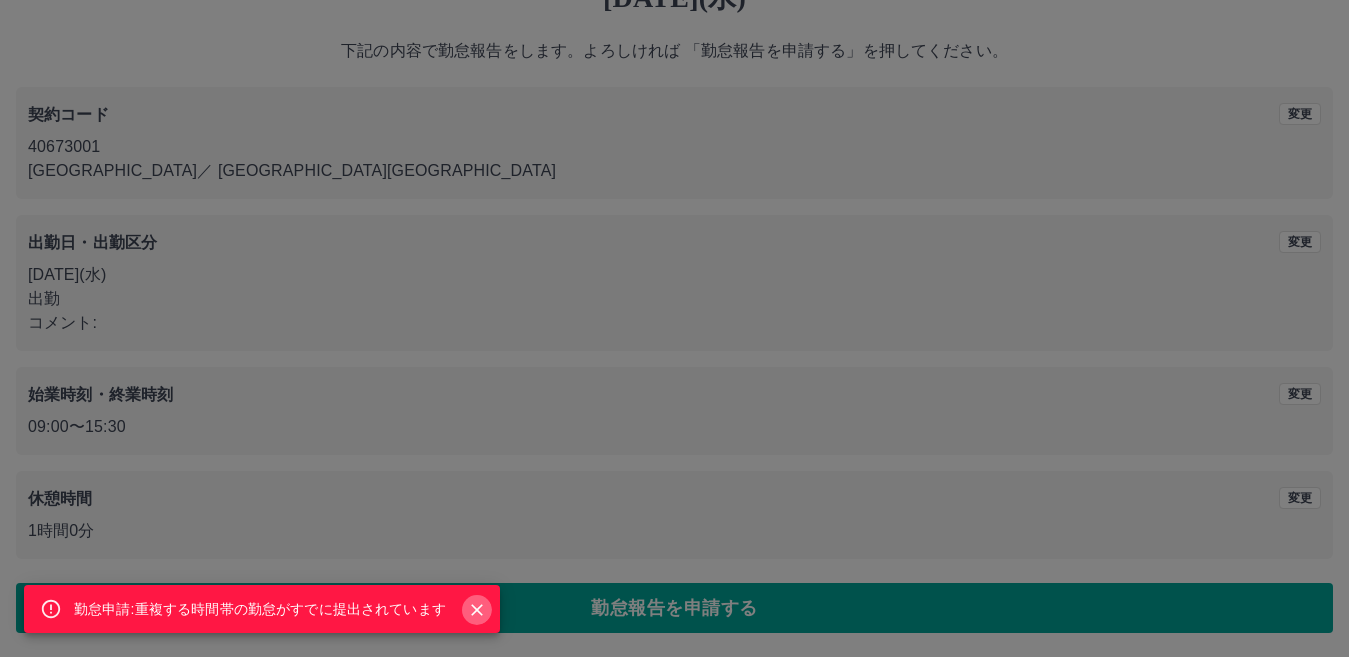 click 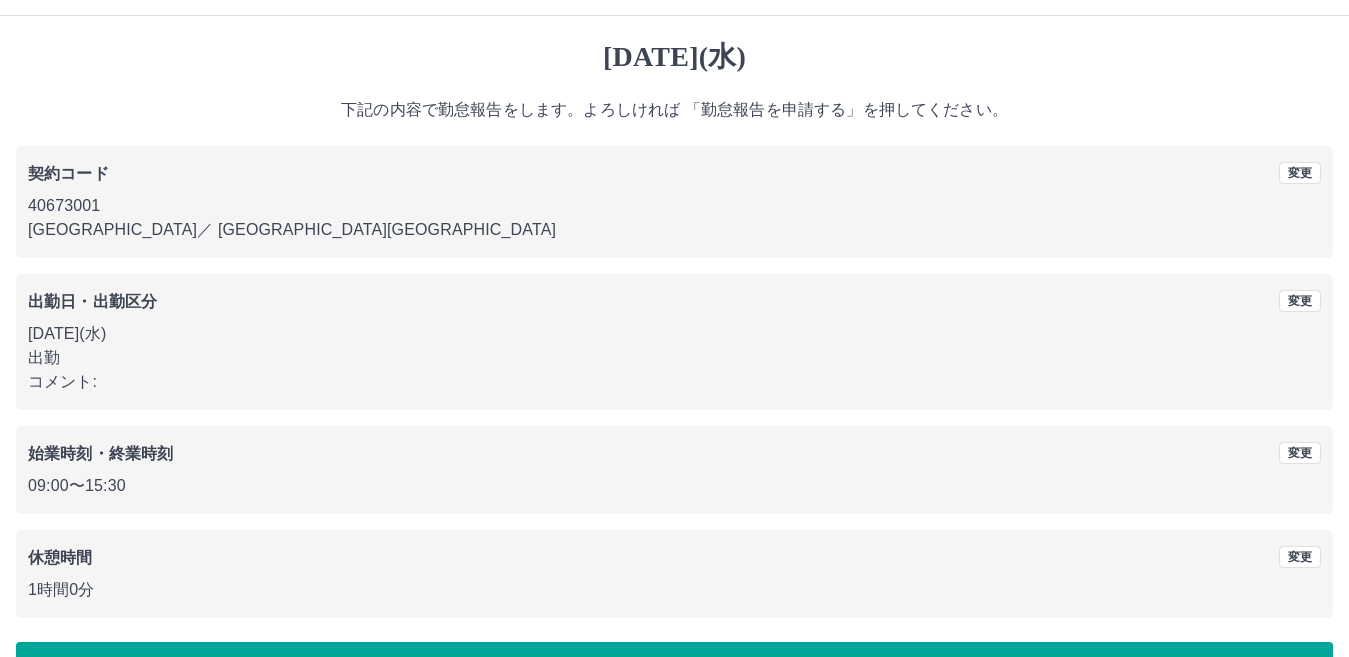 scroll, scrollTop: 0, scrollLeft: 0, axis: both 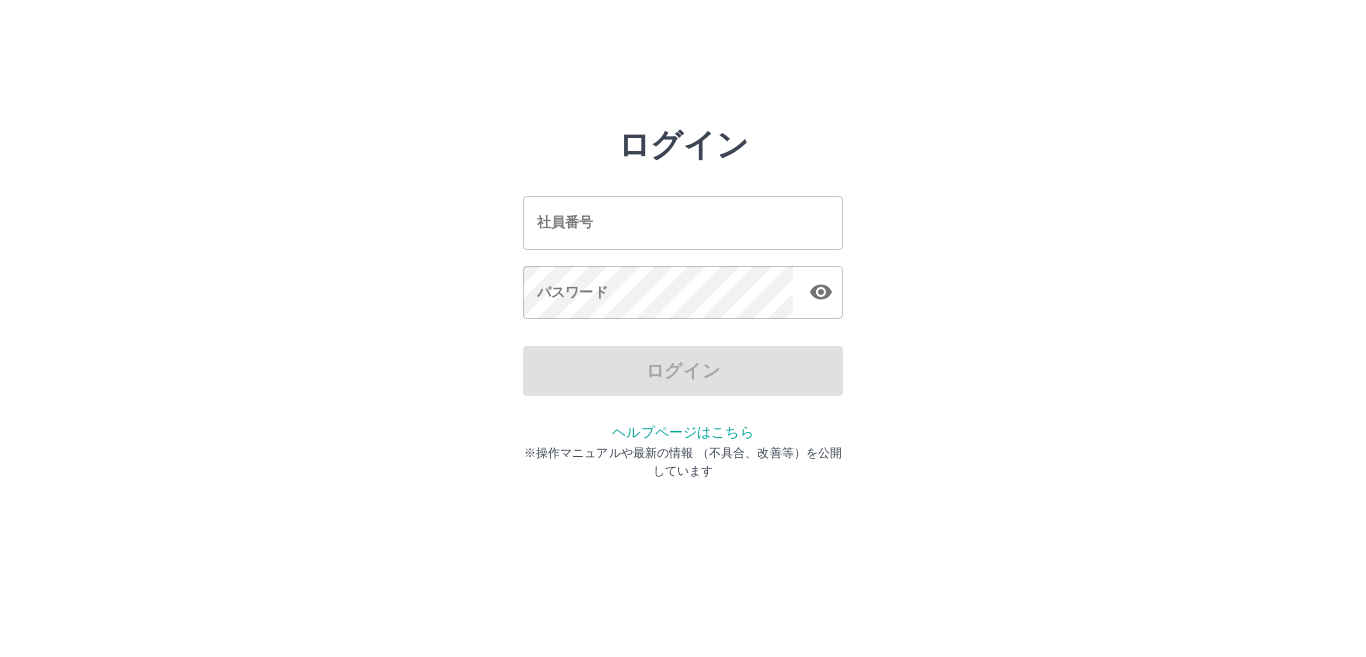 click on "社員番号" at bounding box center [683, 222] 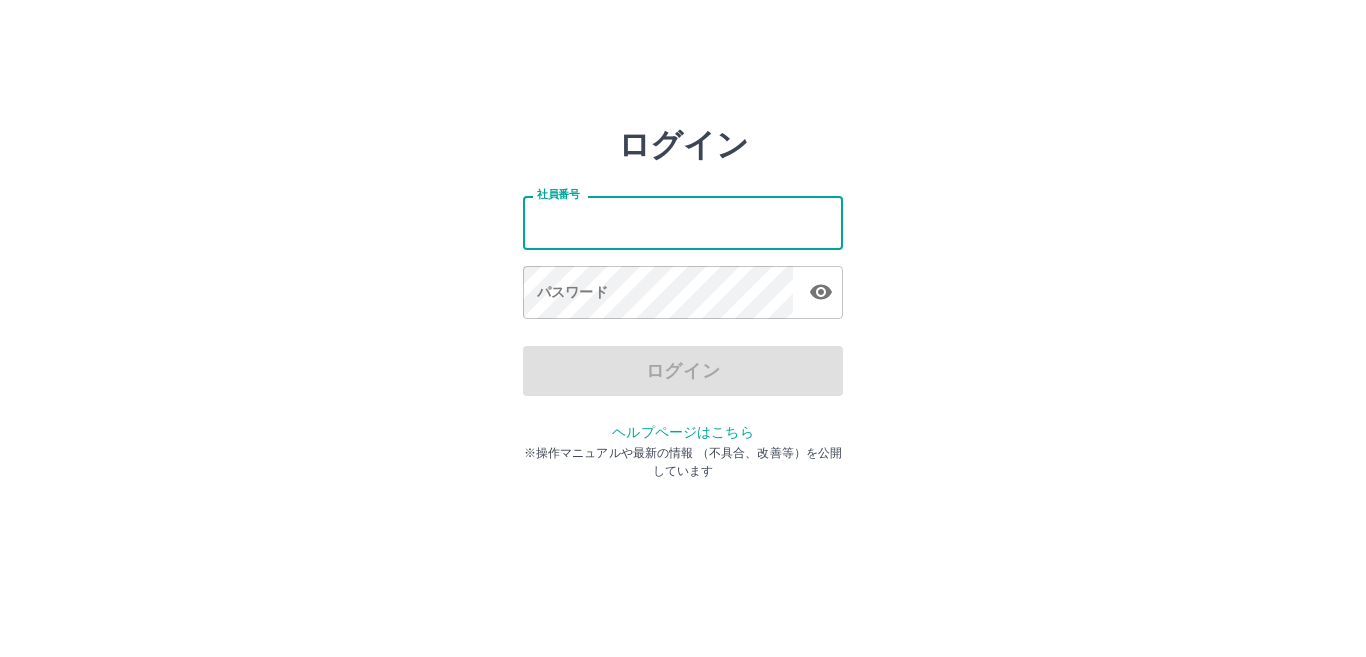 click on "社員番号" at bounding box center (683, 222) 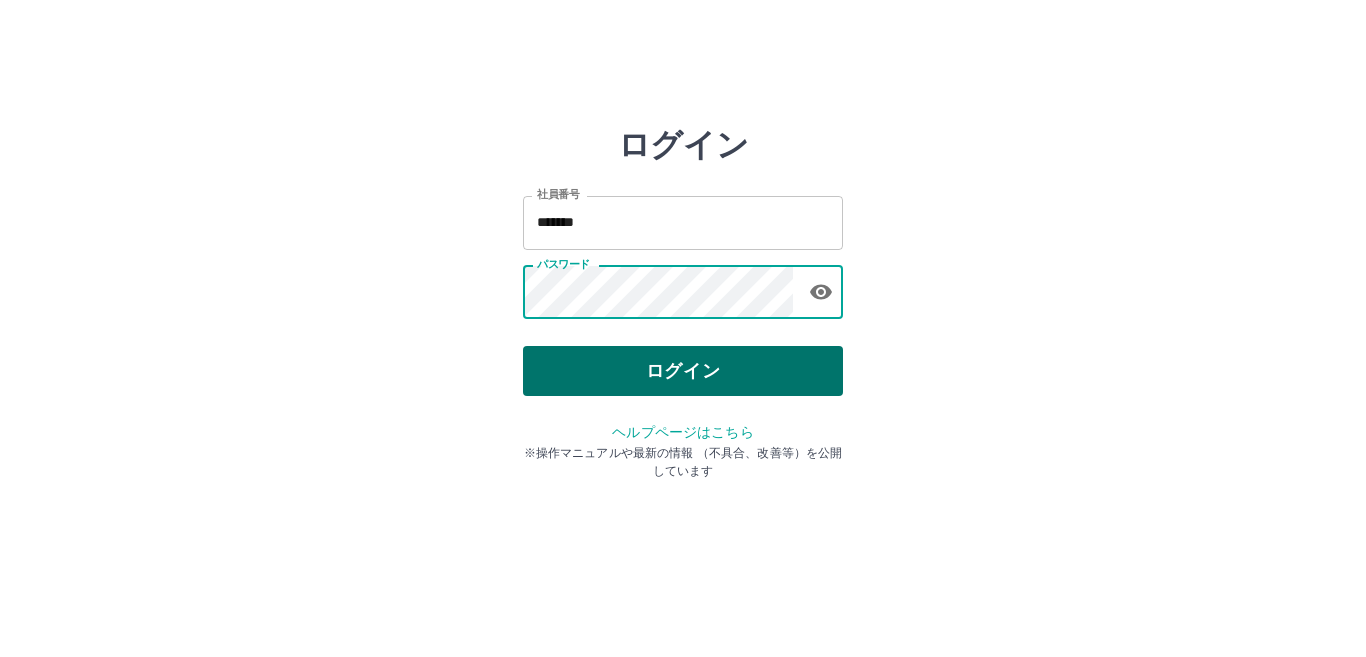 click on "ログイン" at bounding box center (683, 371) 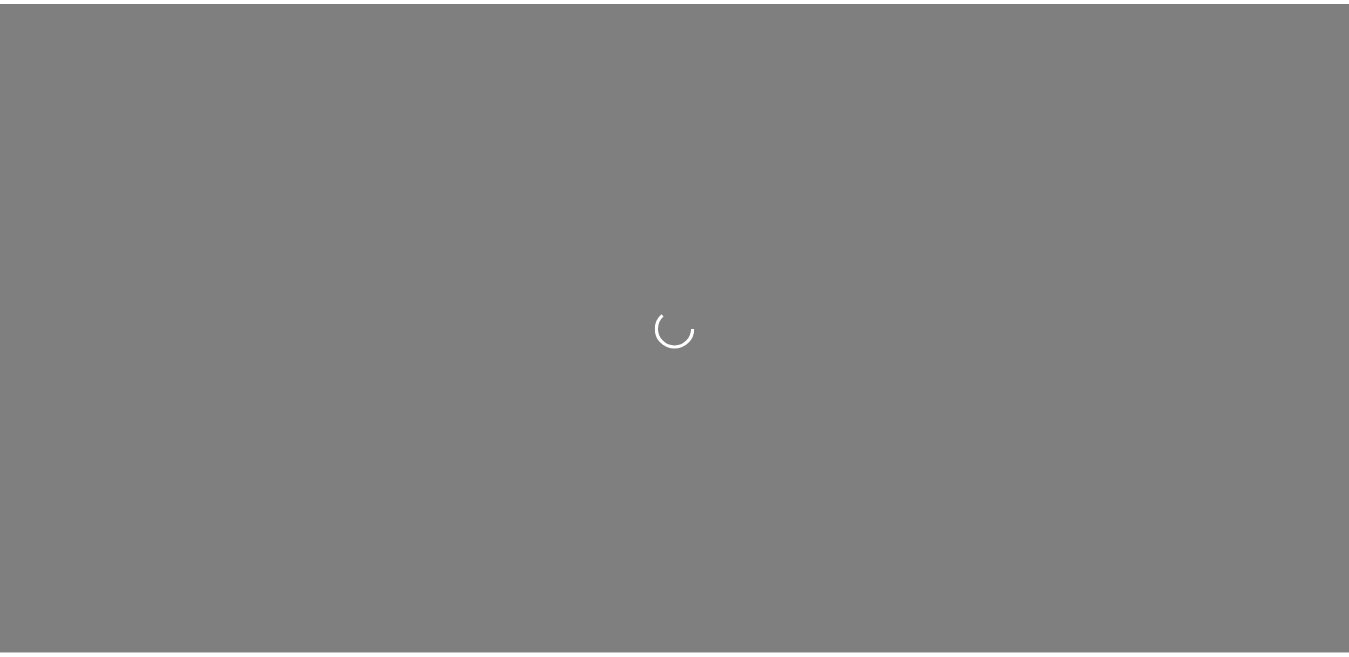scroll, scrollTop: 0, scrollLeft: 0, axis: both 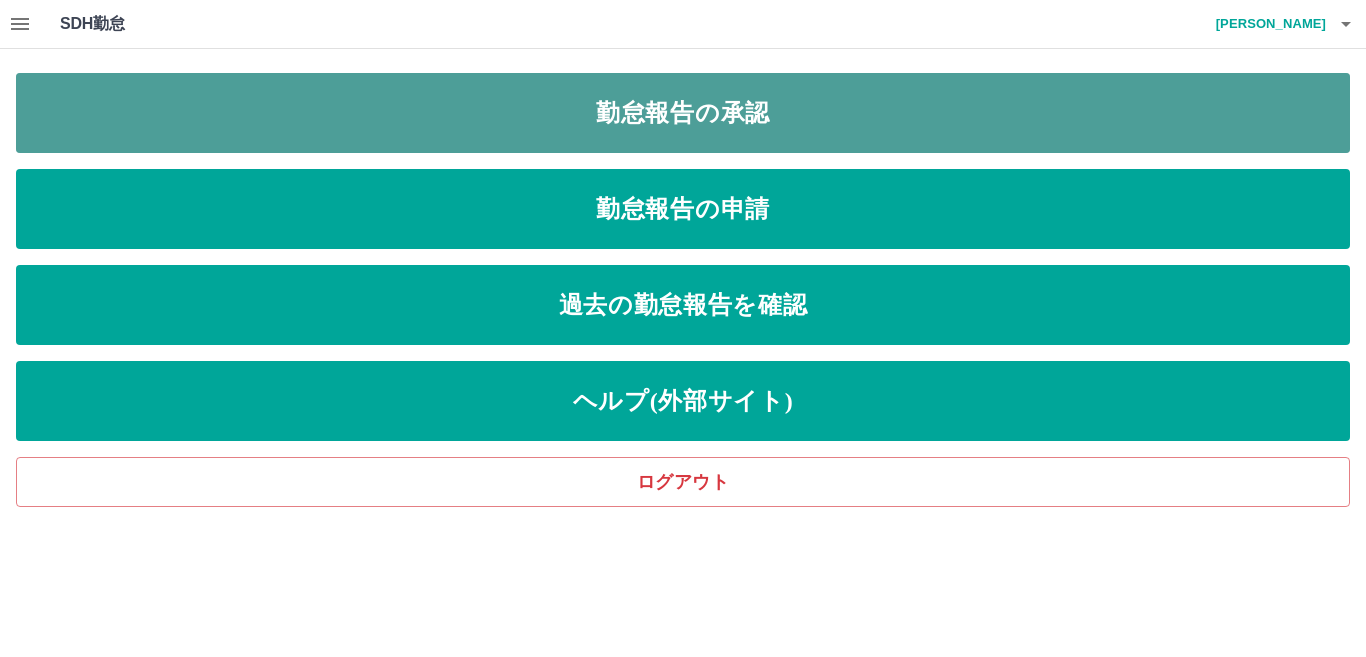 click on "勤怠報告の承認" at bounding box center (683, 113) 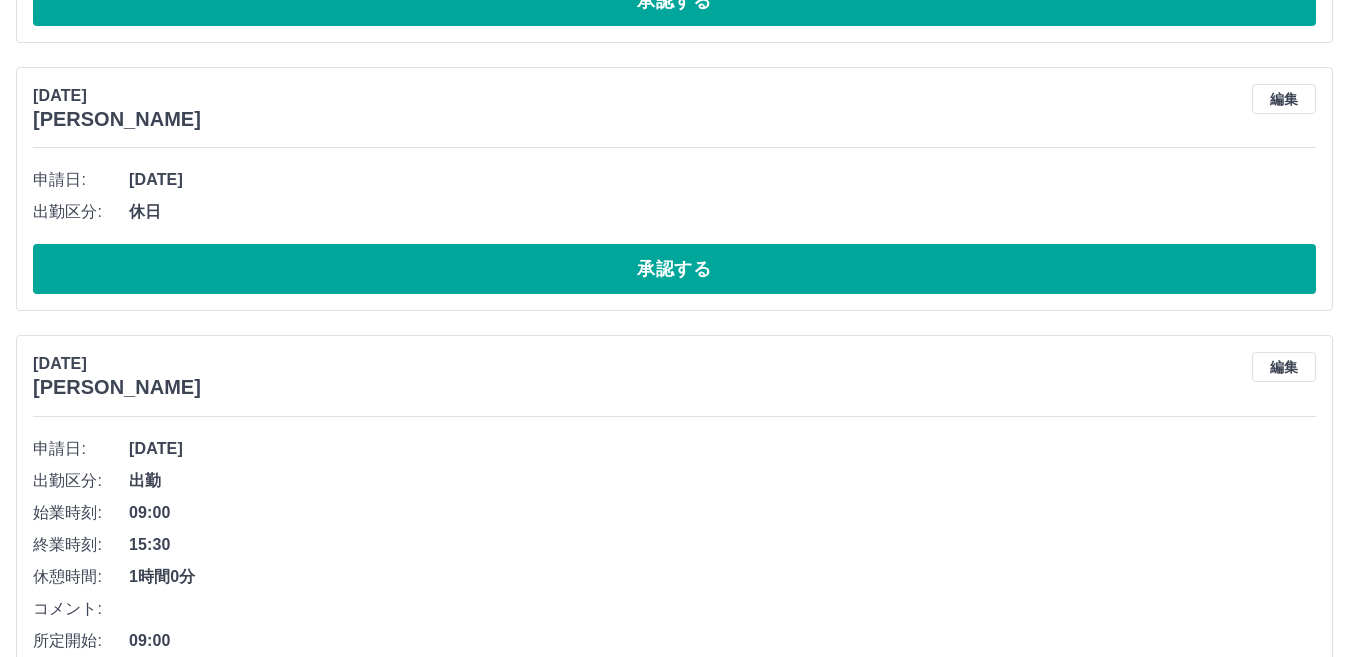 scroll, scrollTop: 4300, scrollLeft: 0, axis: vertical 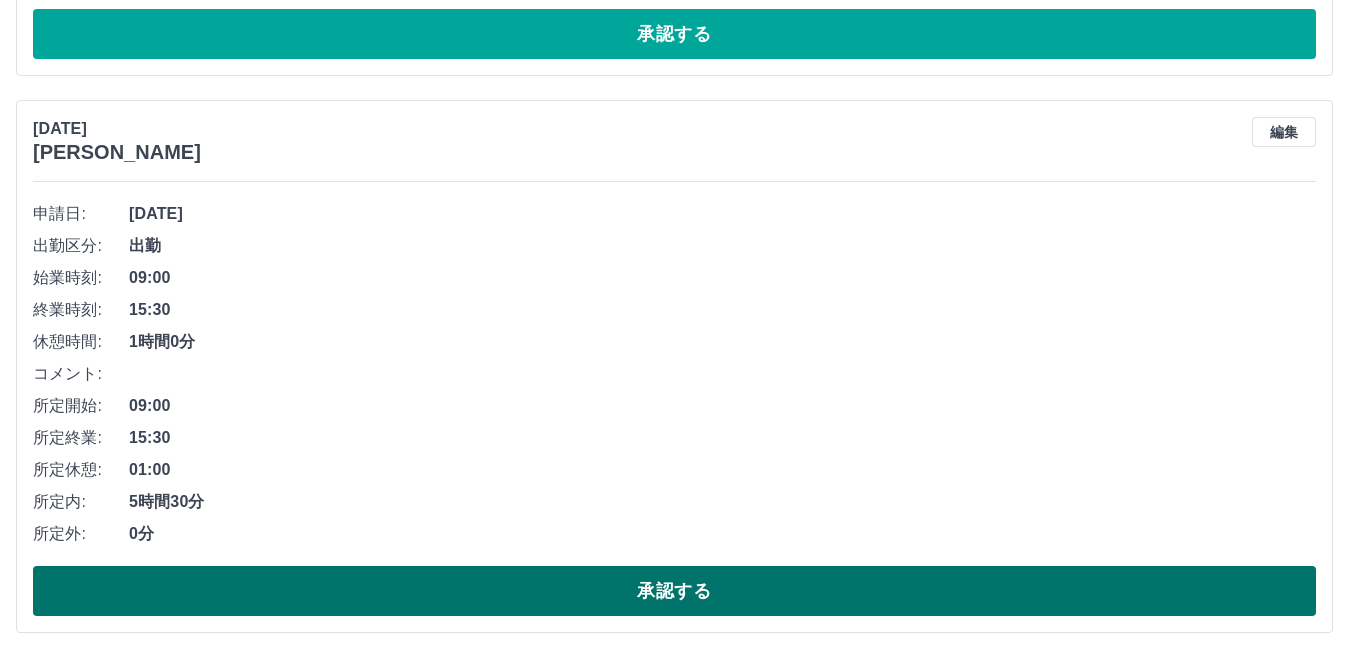 click on "承認する" at bounding box center (674, 591) 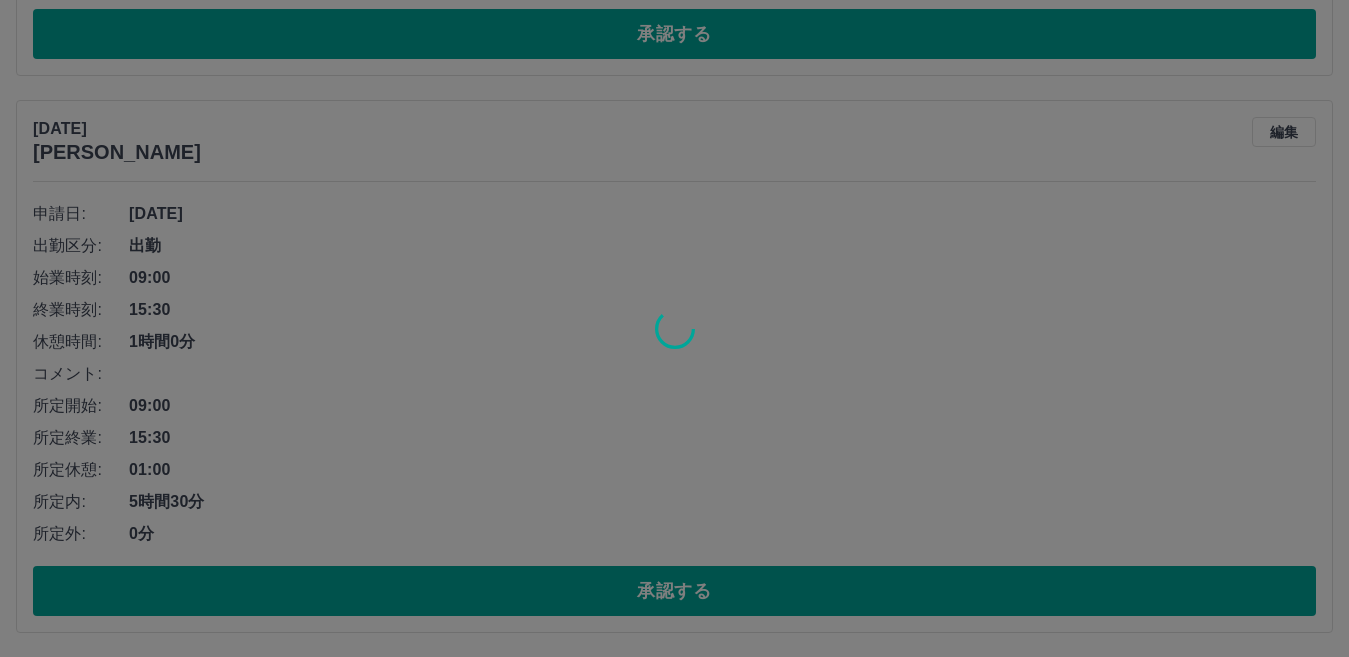 scroll, scrollTop: 3743, scrollLeft: 0, axis: vertical 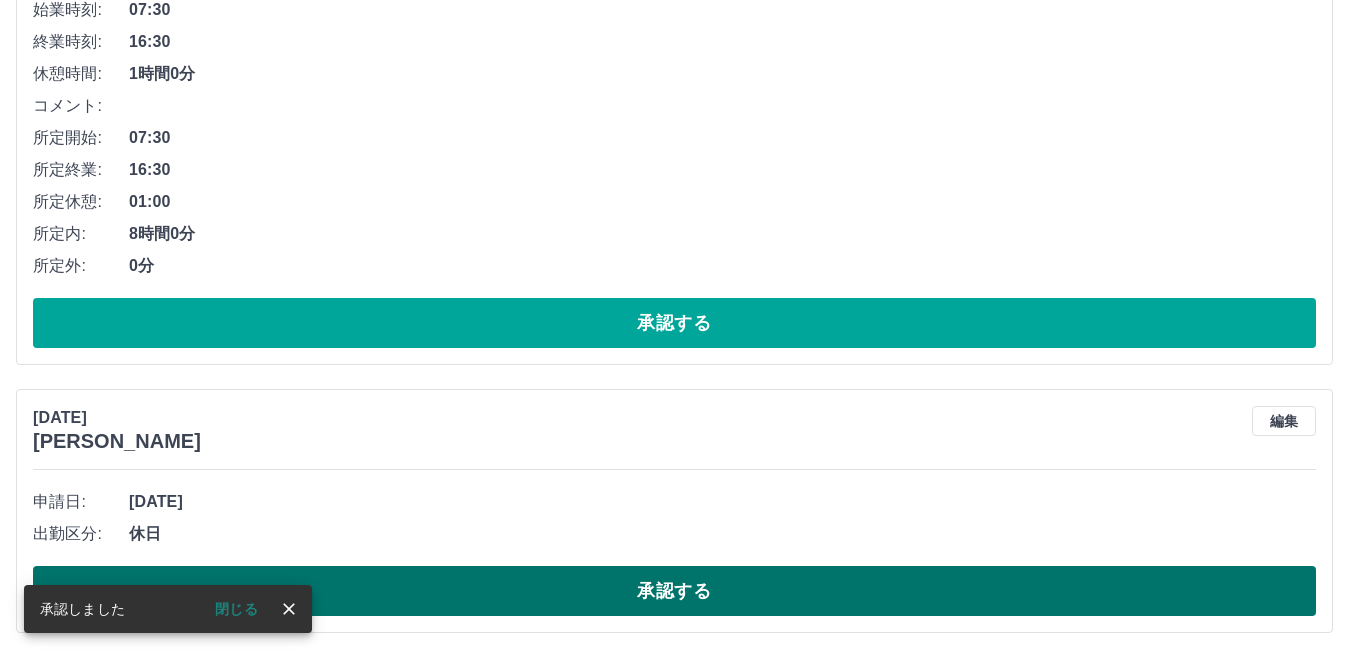 click on "承認する" at bounding box center [674, 591] 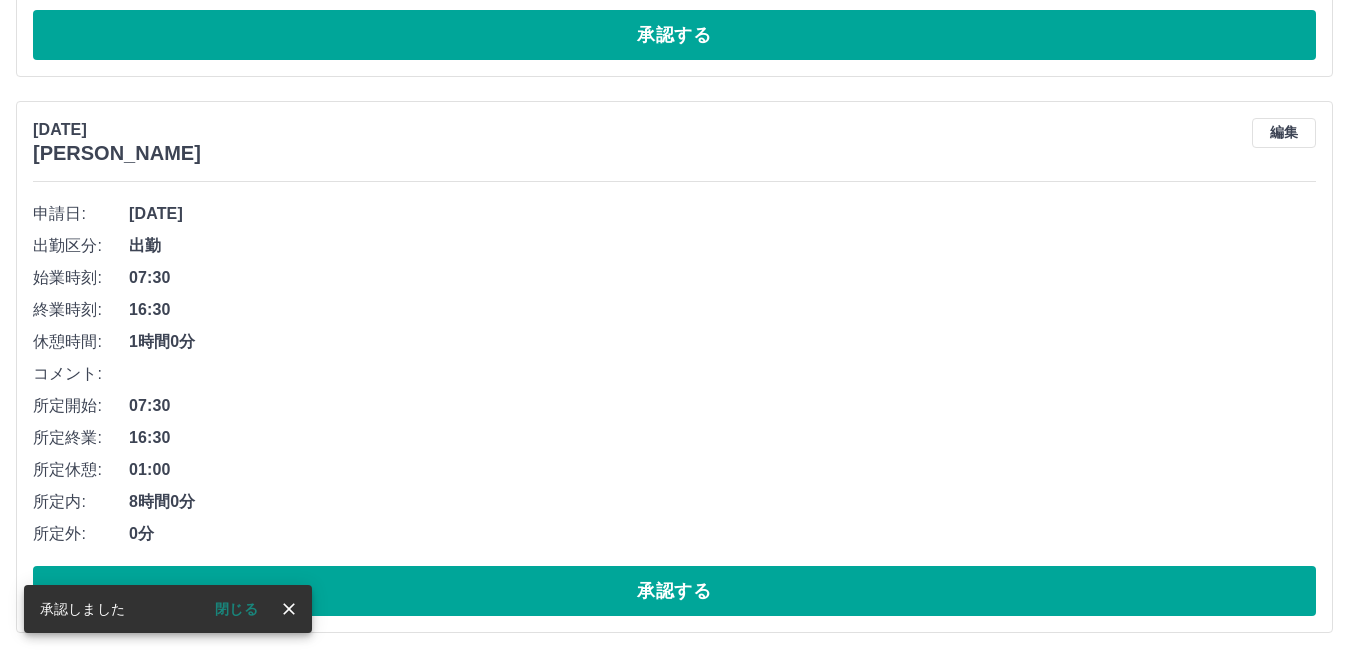 scroll, scrollTop: 3475, scrollLeft: 0, axis: vertical 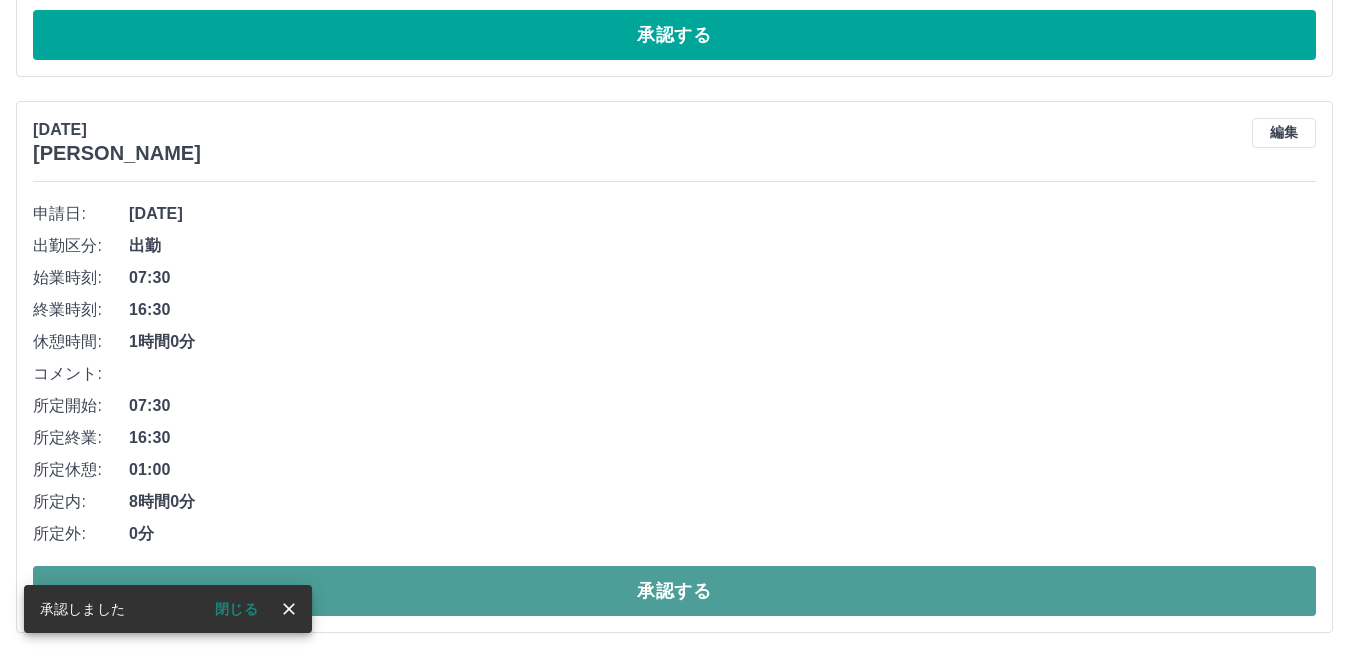 click on "承認する" at bounding box center [674, 591] 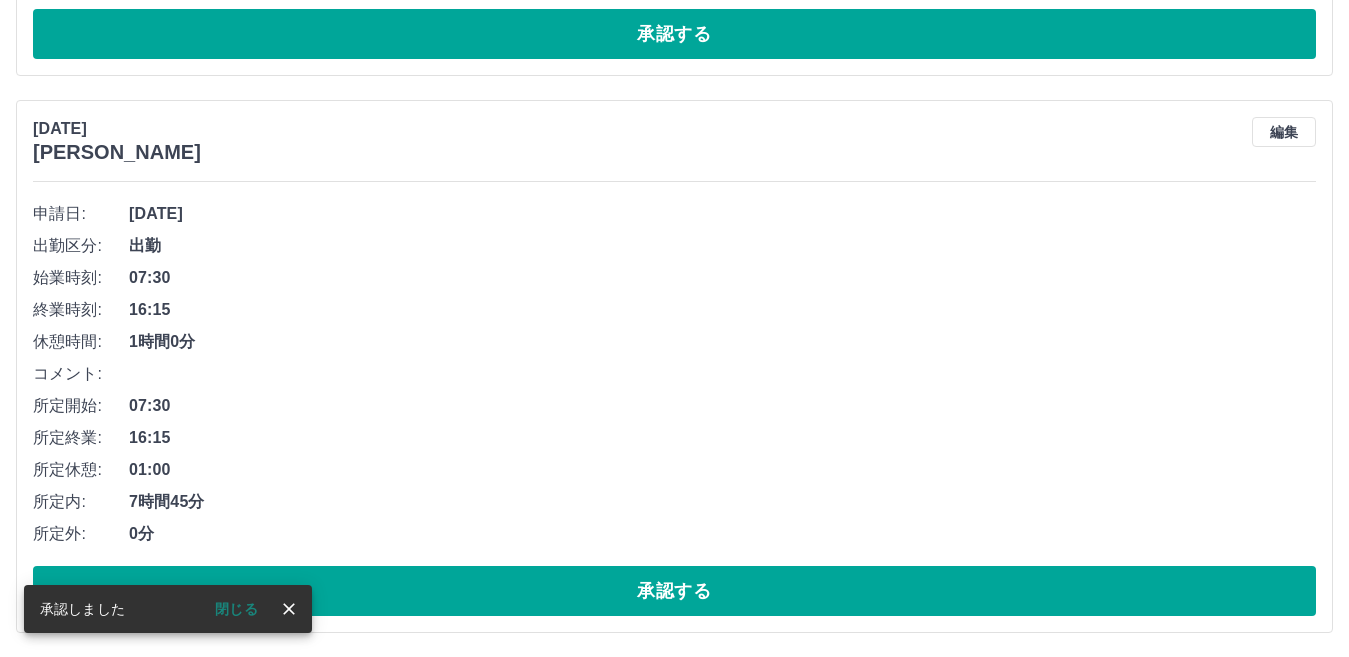 scroll, scrollTop: 2919, scrollLeft: 0, axis: vertical 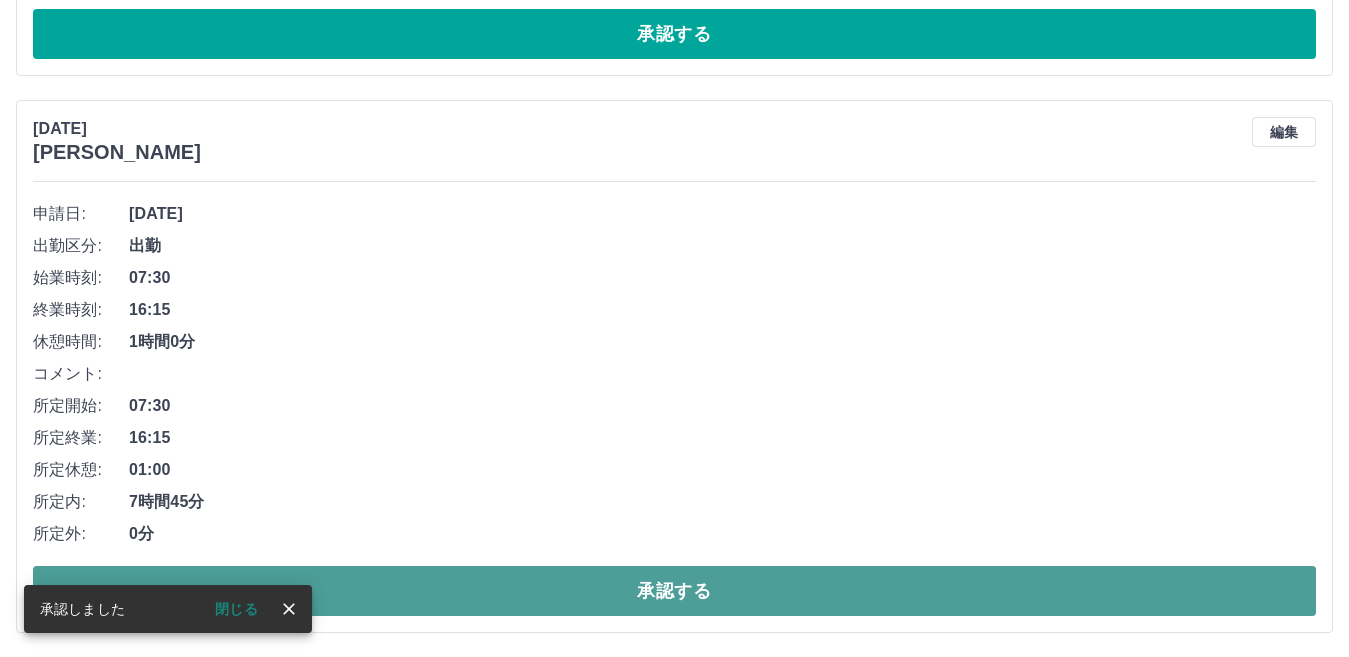 click on "承認する" at bounding box center (674, 591) 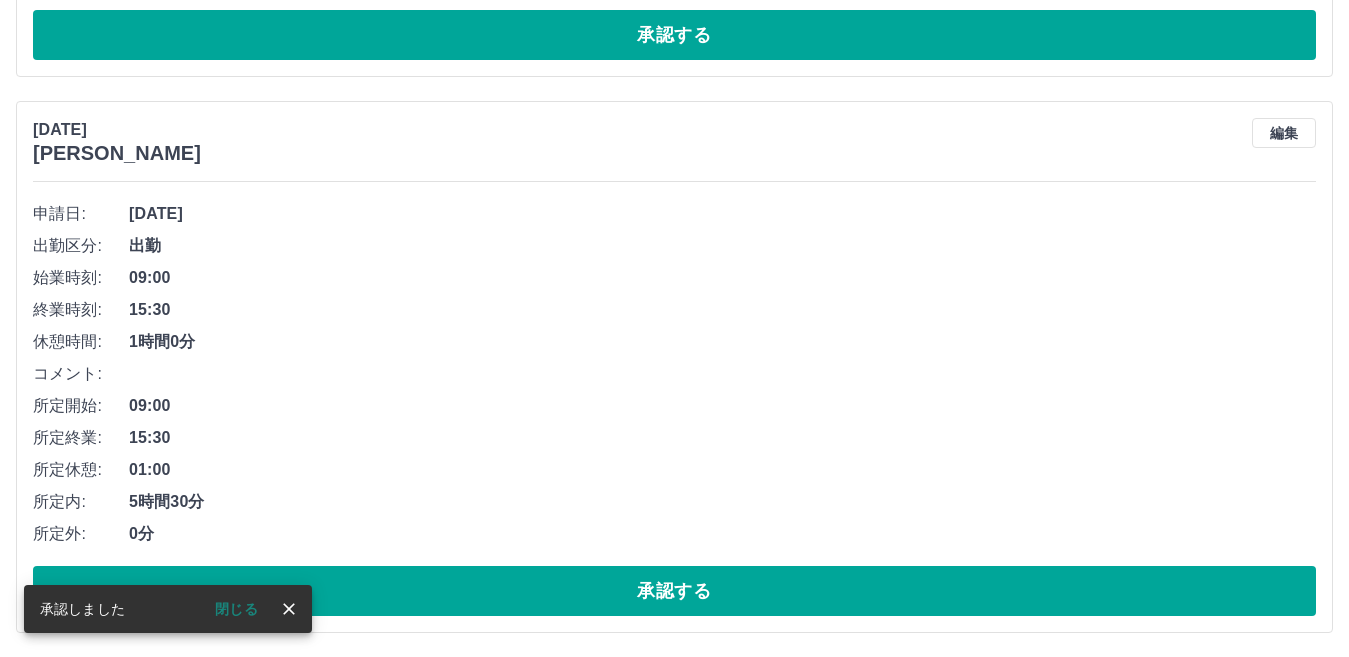 scroll, scrollTop: 2362, scrollLeft: 0, axis: vertical 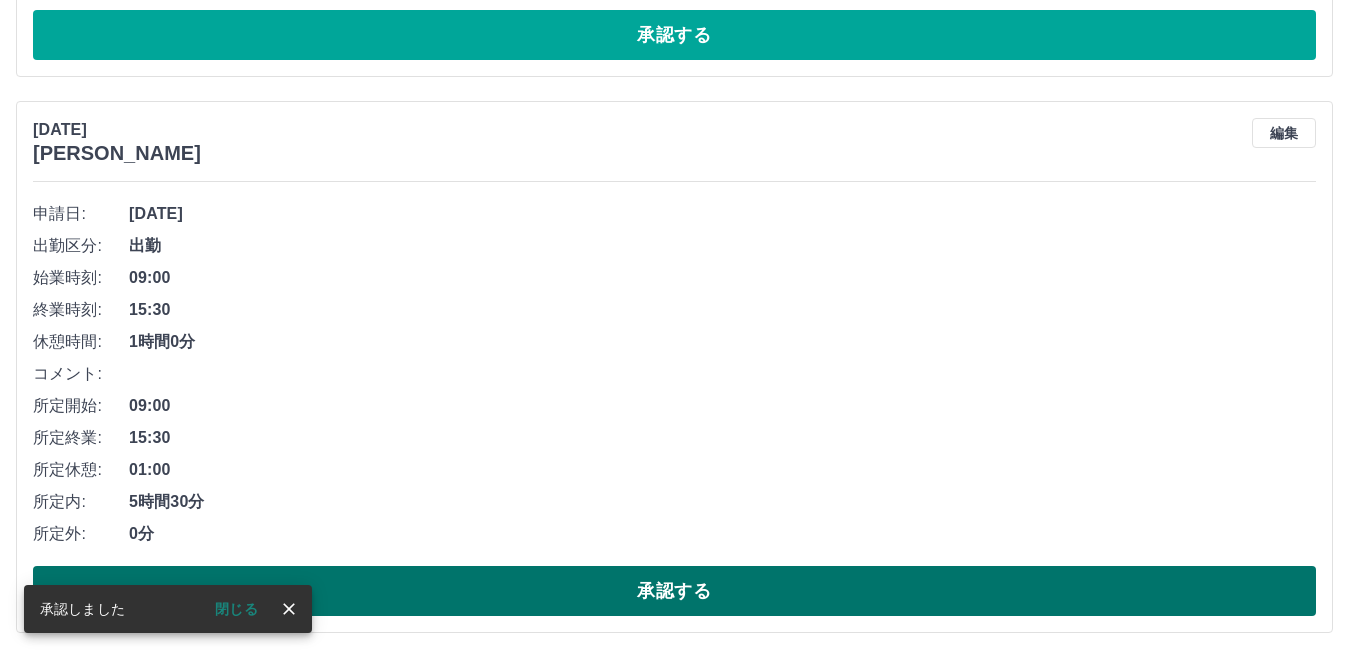 click on "承認する" at bounding box center (674, 591) 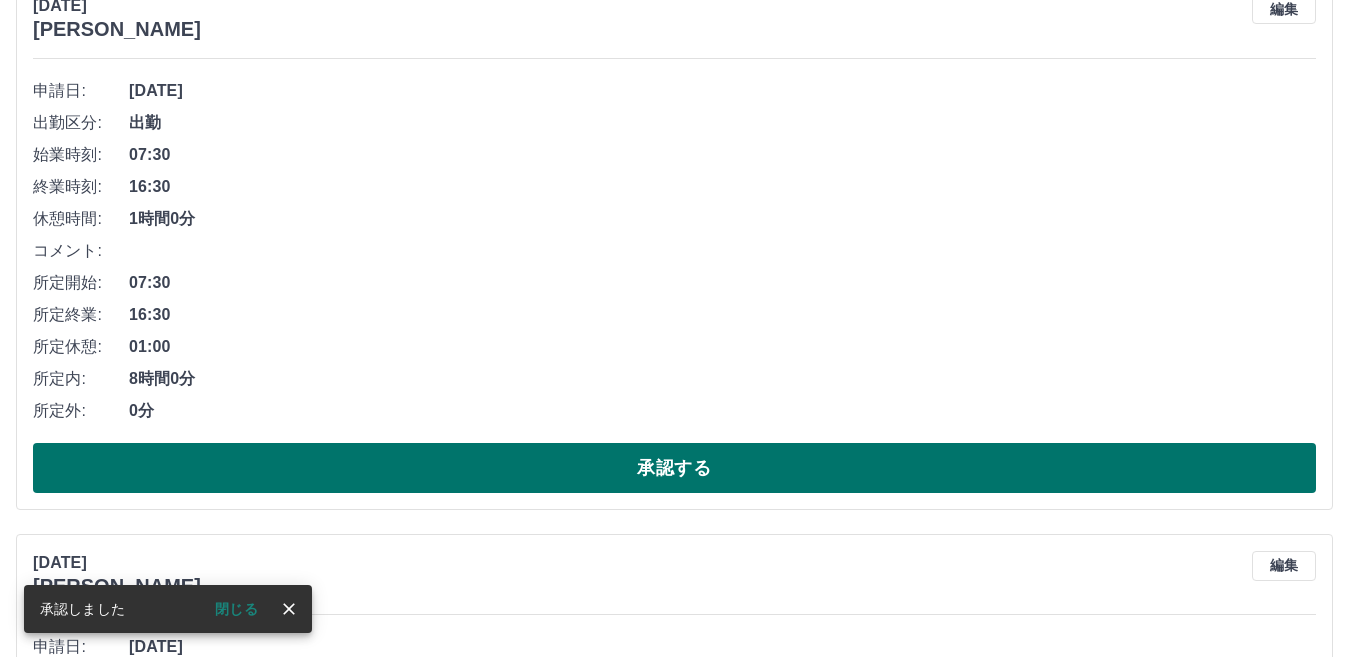 scroll, scrollTop: 1406, scrollLeft: 0, axis: vertical 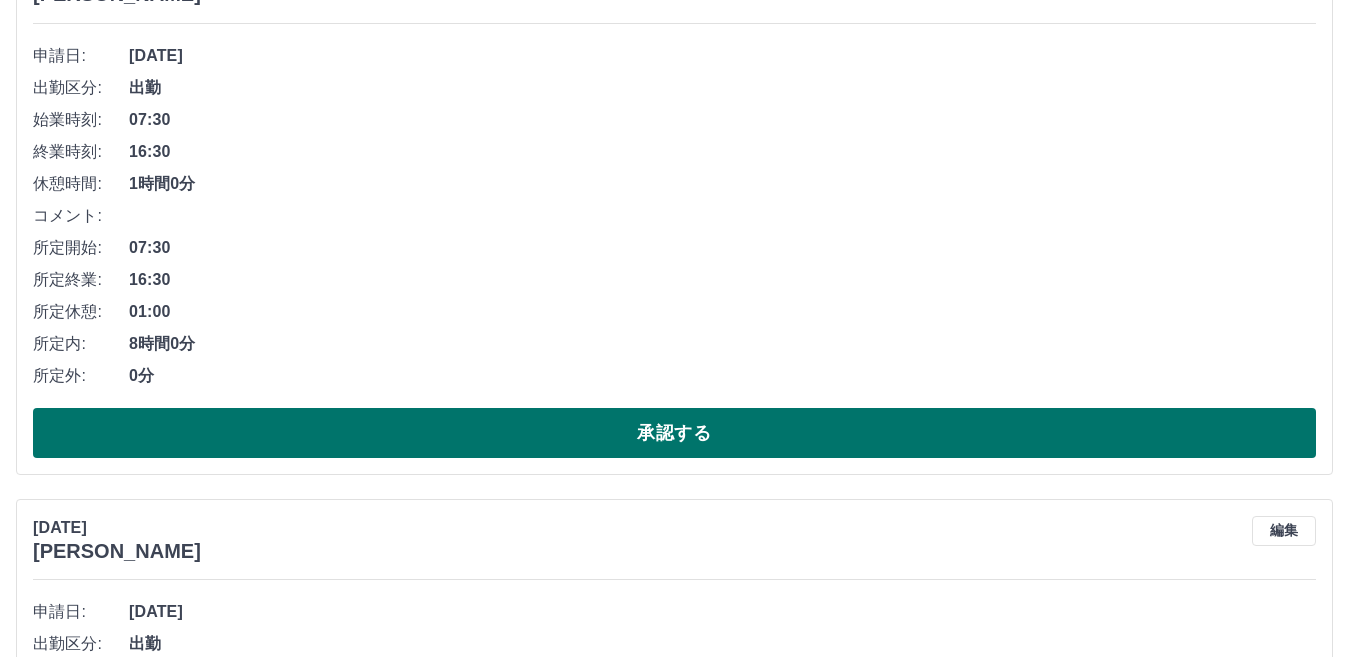 click on "承認する" at bounding box center (674, 433) 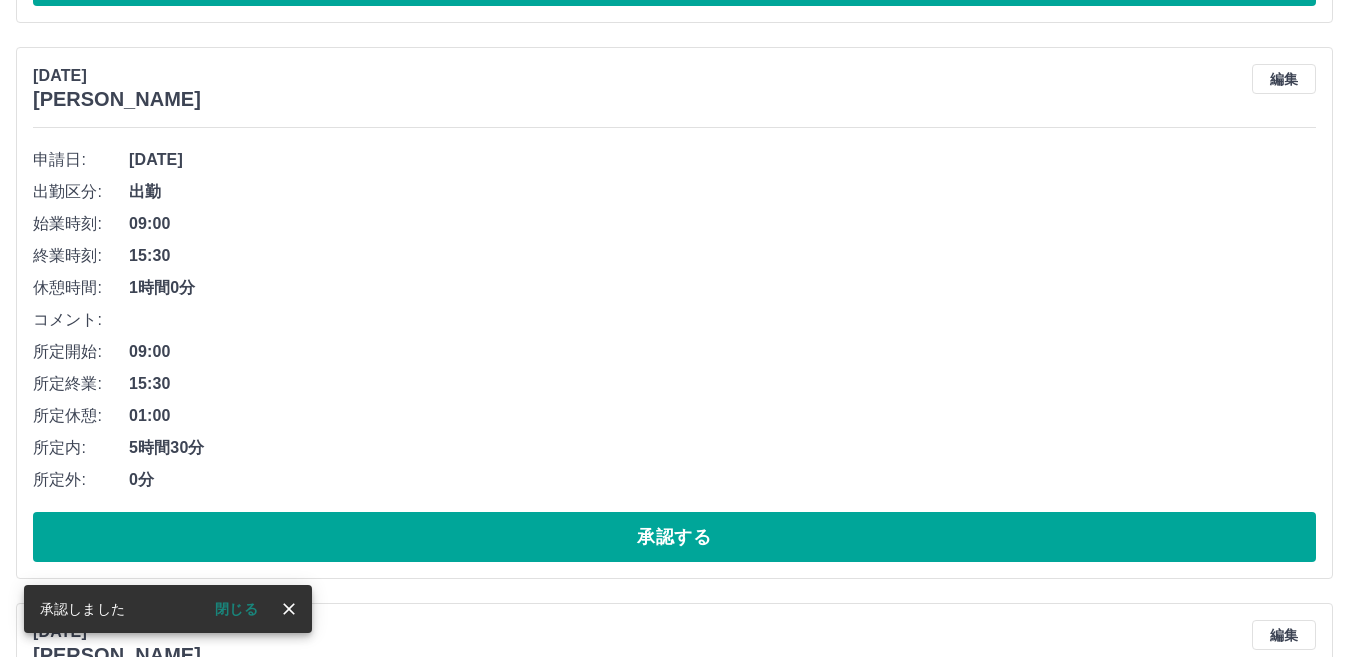scroll, scrollTop: 749, scrollLeft: 0, axis: vertical 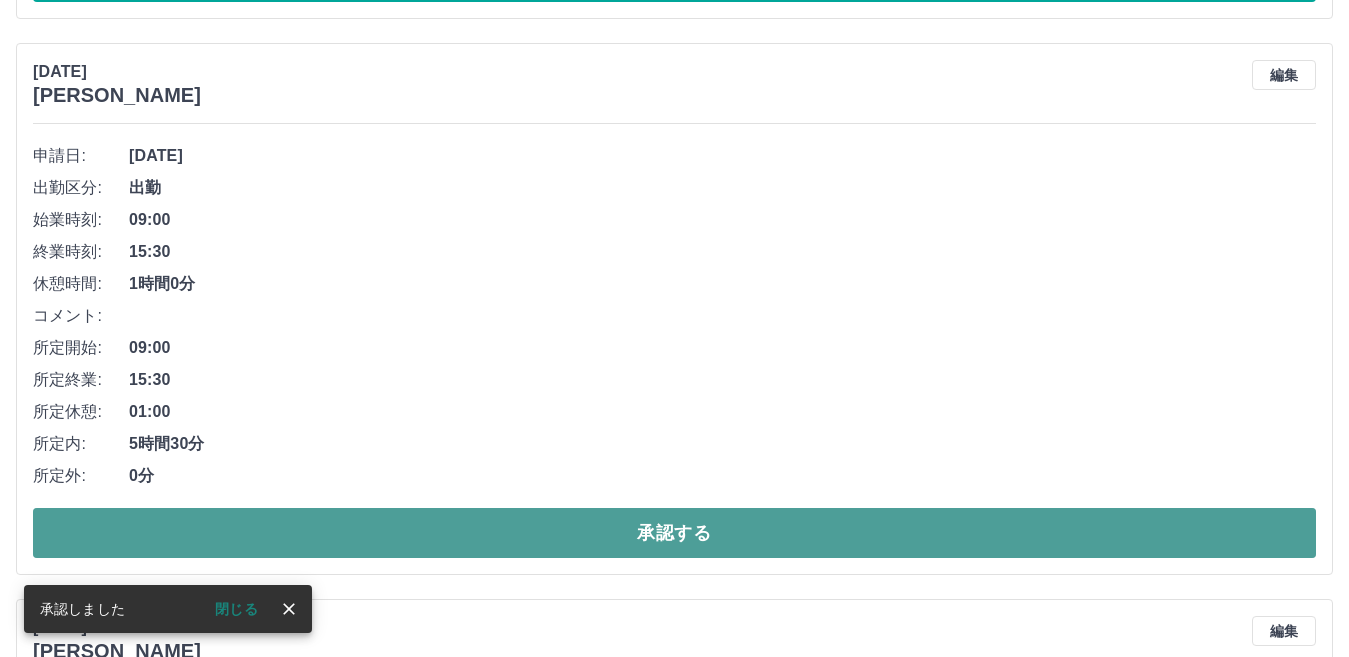 click on "承認する" at bounding box center (674, 533) 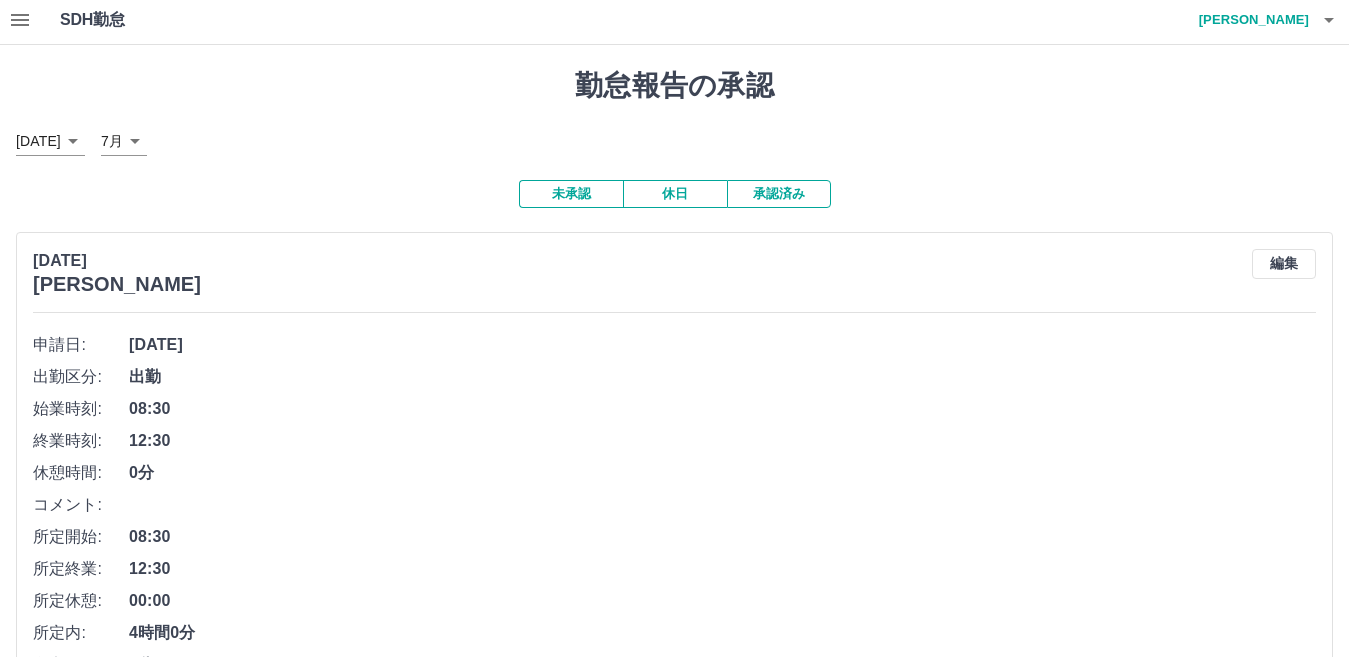 scroll, scrollTop: 0, scrollLeft: 0, axis: both 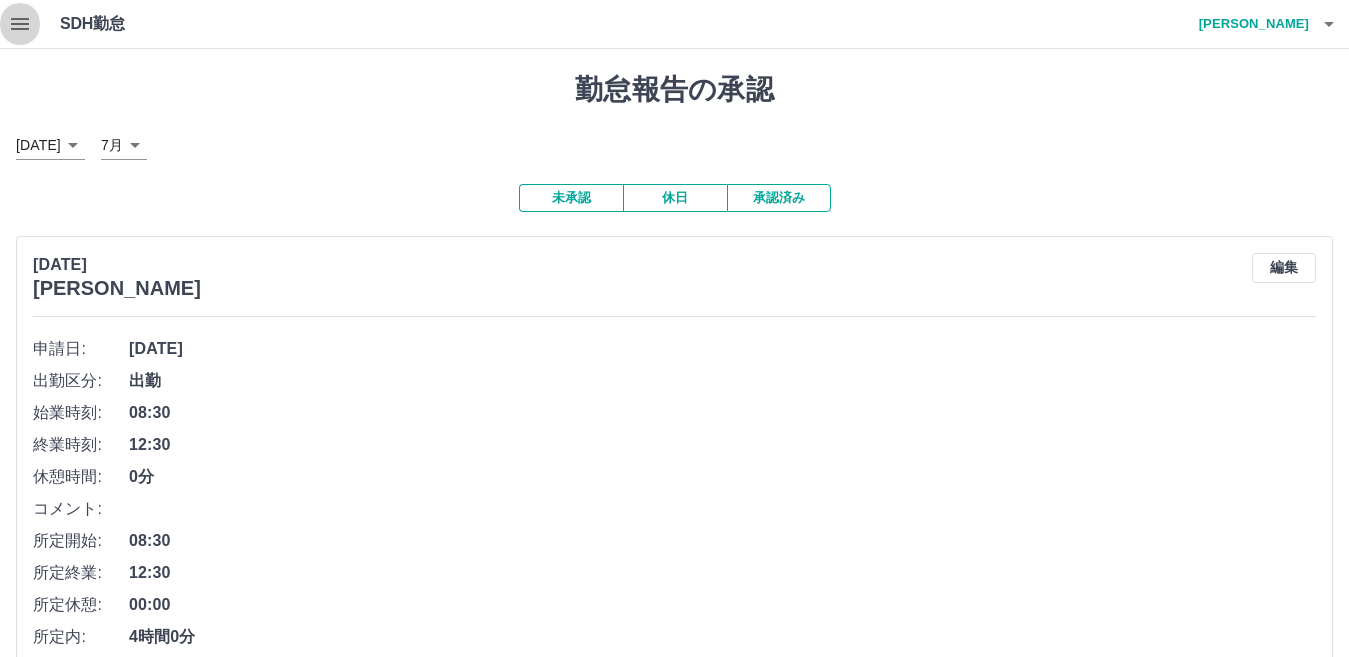 click 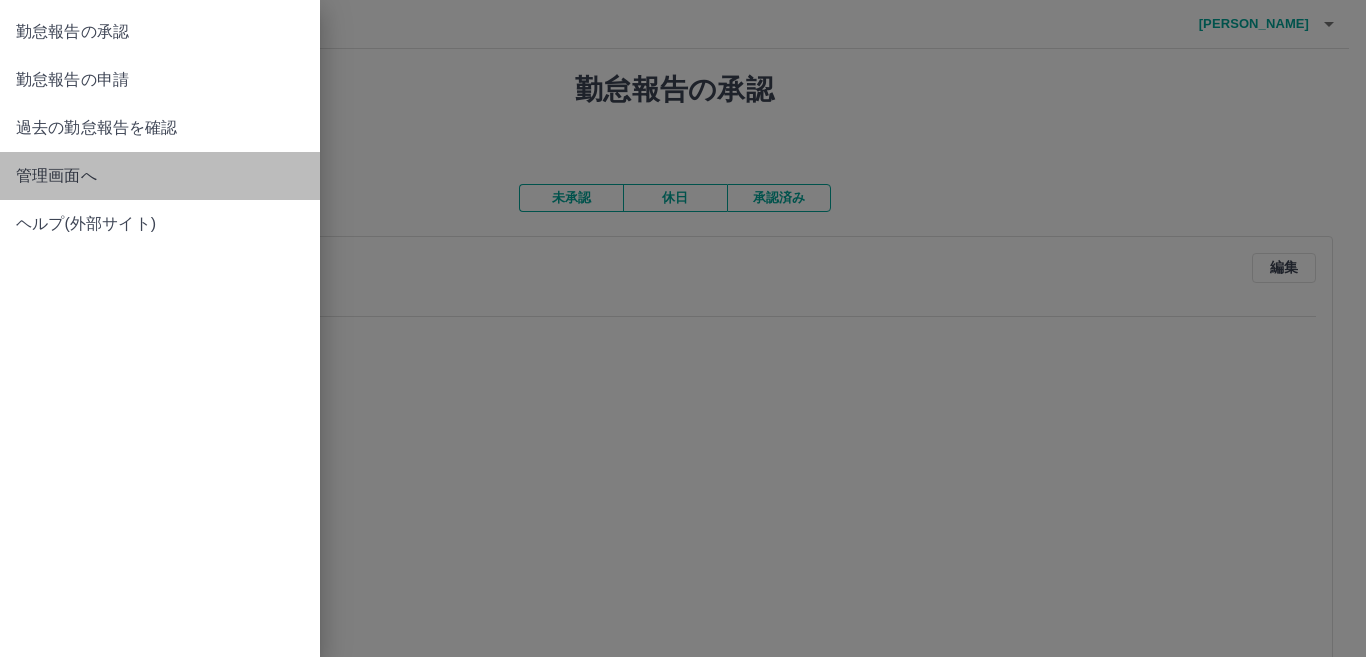 click on "管理画面へ" at bounding box center (160, 176) 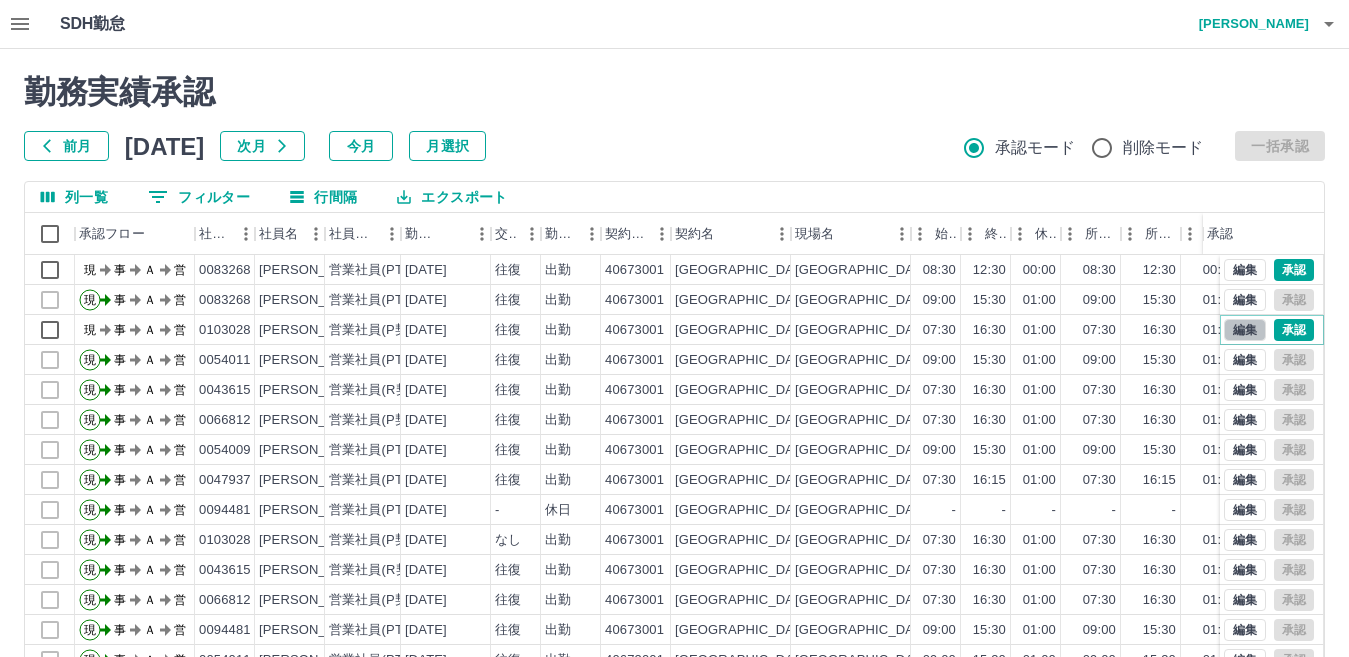click on "編集" at bounding box center (1245, 330) 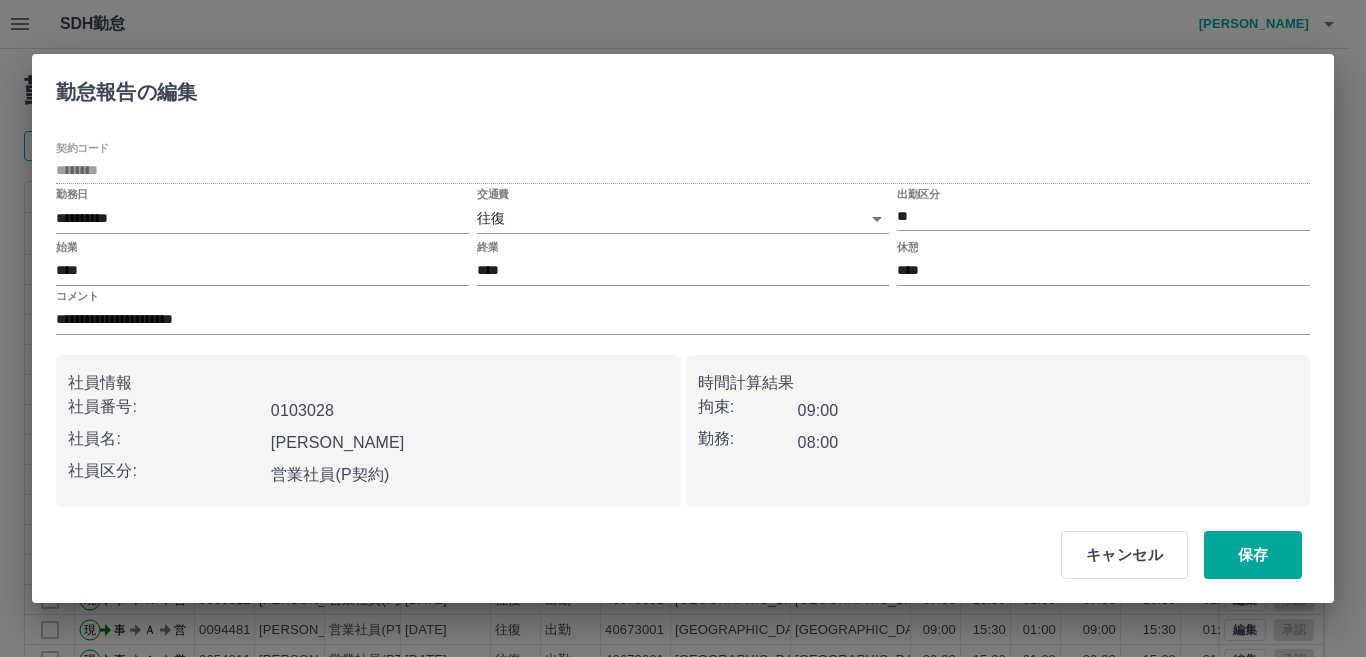 click on "SDH勤怠 [PERSON_NAME] 勤務実績承認 前月 [DATE] 次月 今月 月選択 承認モード 削除モード 一括承認 列一覧 0 フィルター 行間隔 エクスポート 承認フロー 社員番号 社員名 社員区分 勤務日 交通費 勤務区分 契約コード 契約名 現場名 始業 終業 休憩 所定開始 所定終業 所定休憩 拘束 勤務 遅刻等 コメント ステータス 承認 現 事 Ａ 営 0083268 [PERSON_NAME] 営業社員(PT契約) [DATE] 往復 出勤 40673001 [GEOGRAPHIC_DATA] [GEOGRAPHIC_DATA]立[PERSON_NAME][GEOGRAPHIC_DATA] 08:30 12:30 00:00 08:30 12:30 00:00 04:00 04:00 00:00 現場責任者承認待 現 事 Ａ 営 0083268 [PERSON_NAME] 営業社員(PT契約) [DATE] 往復 出勤 40673001 [GEOGRAPHIC_DATA] [GEOGRAPHIC_DATA]立[PERSON_NAME][GEOGRAPHIC_DATA] 09:00 15:30 01:00 09:00 15:30 01:00 06:30 05:30 00:00 事務担当者承認待 現 事 Ａ 営 0103028 [GEOGRAPHIC_DATA][PERSON_NAME] 営業社員(P契約) [DATE] 往復 出勤 40673001 [GEOGRAPHIC_DATA] [GEOGRAPHIC_DATA]立[PERSON_NAME][GEOGRAPHIC_DATA] 07:30 16:30" at bounding box center (683, 422) 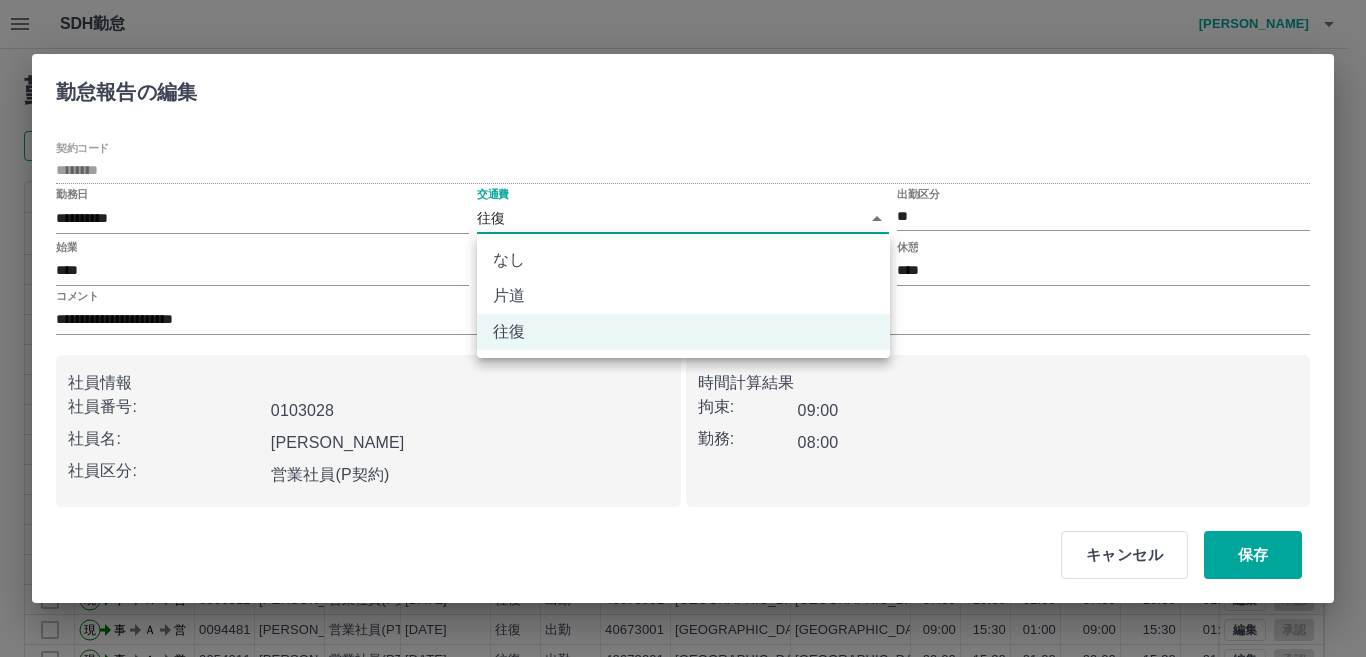 click on "なし" at bounding box center (683, 260) 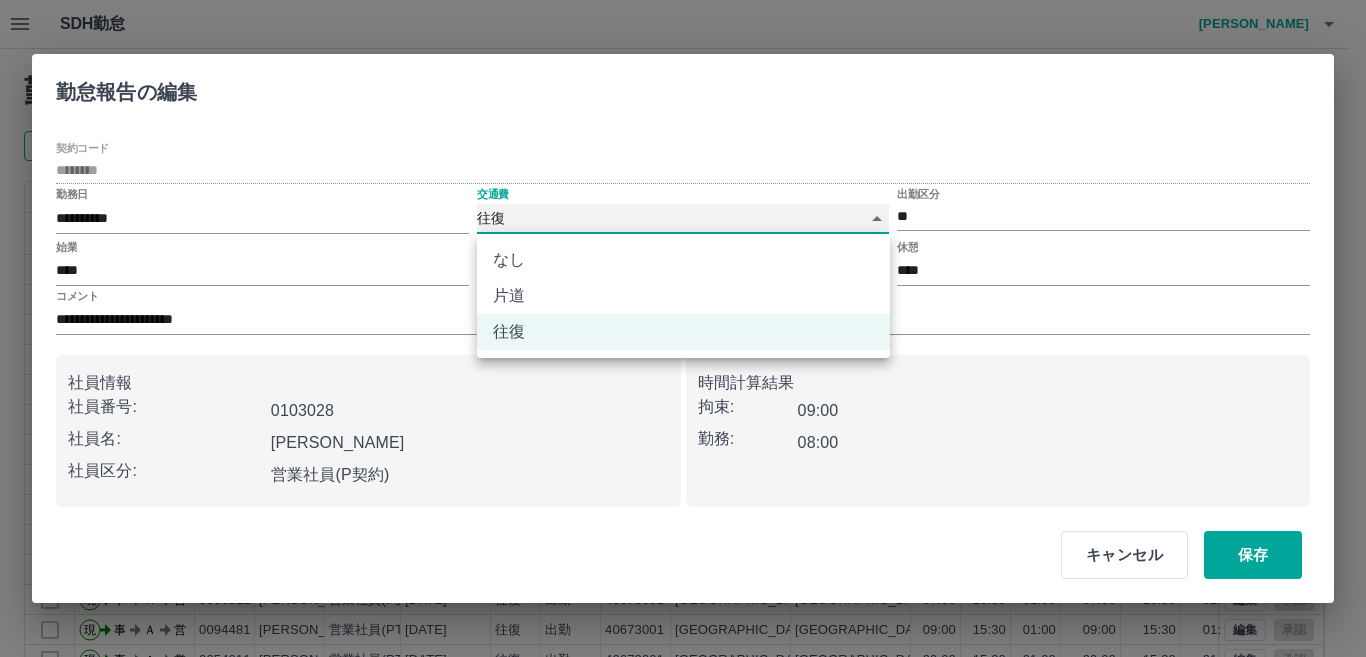 type on "****" 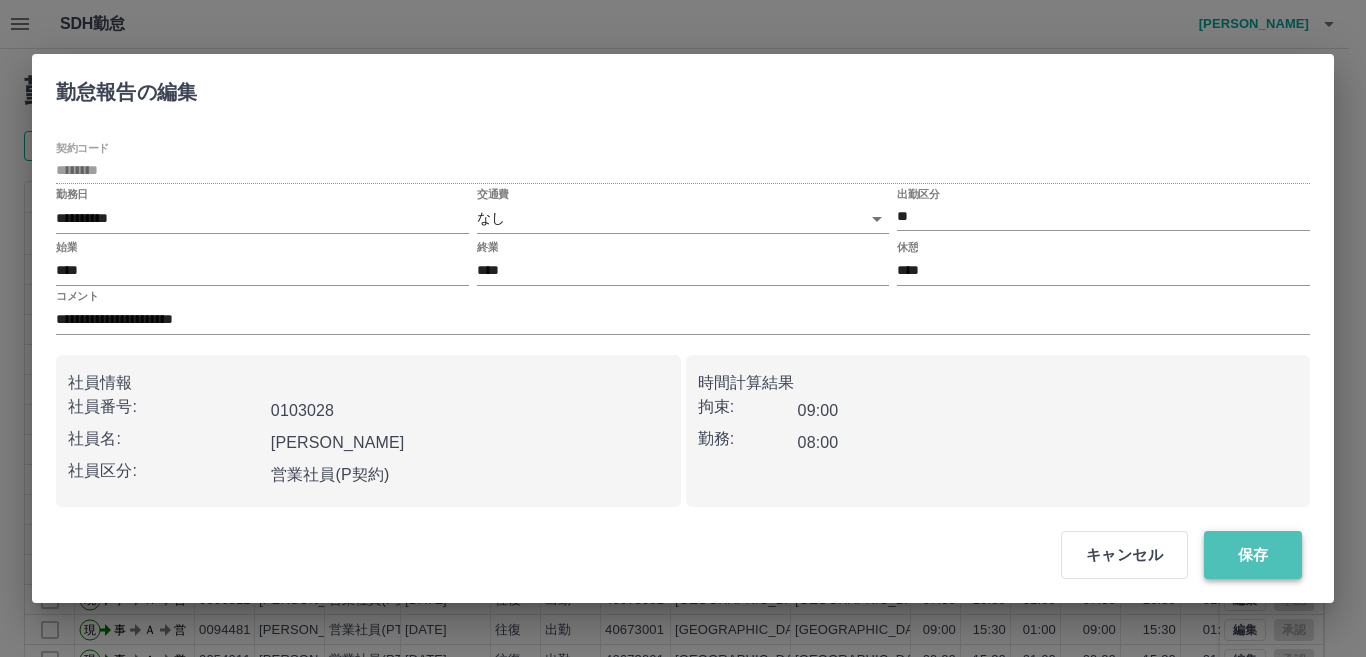 click on "保存" at bounding box center [1253, 555] 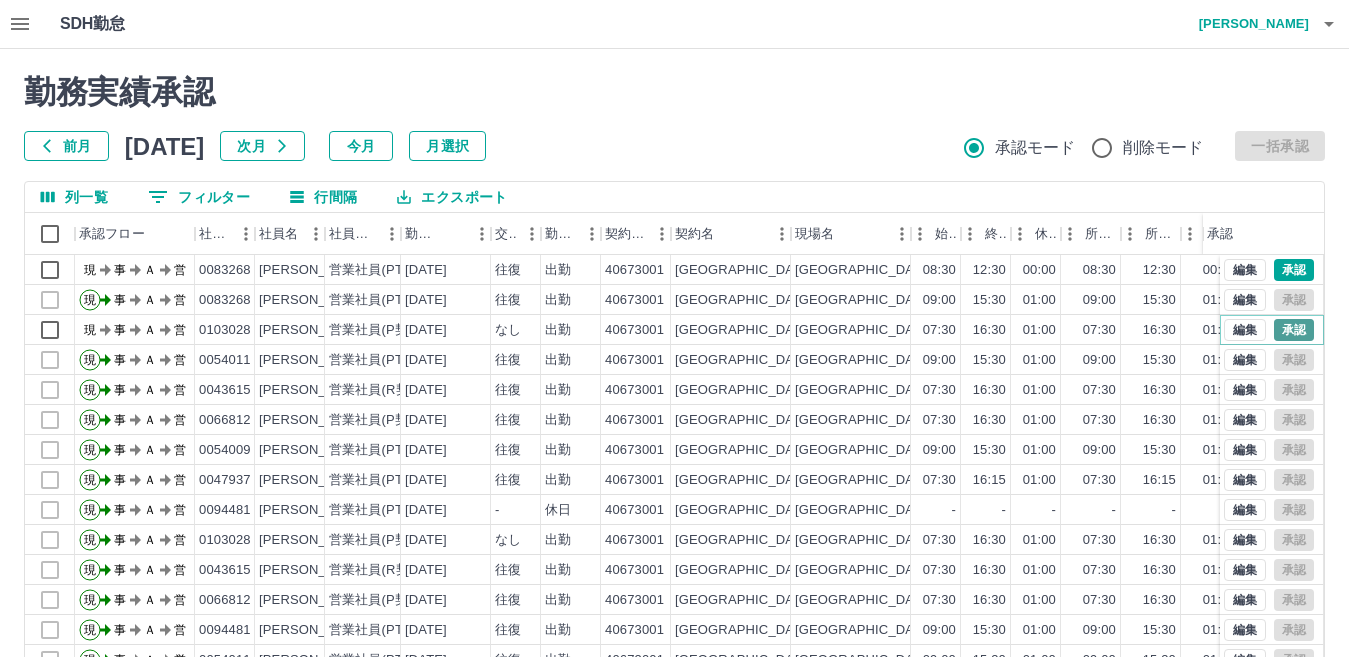 click on "承認" at bounding box center [1294, 330] 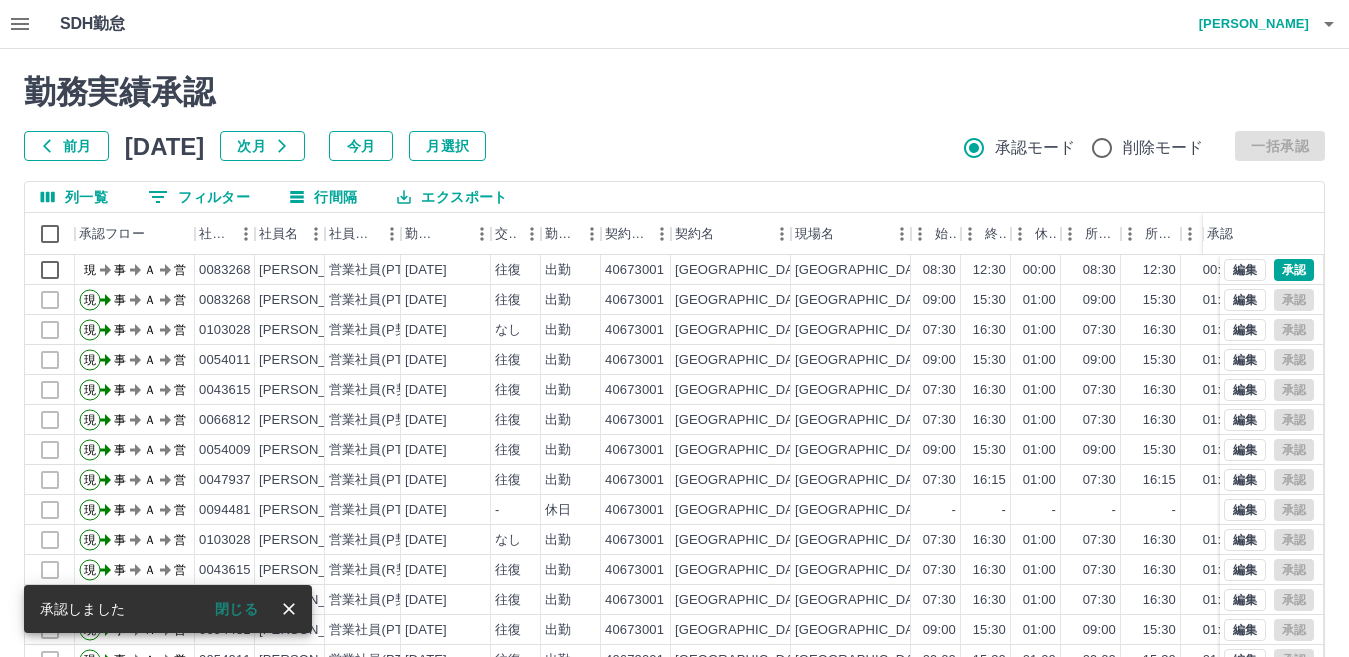 scroll, scrollTop: 104, scrollLeft: 0, axis: vertical 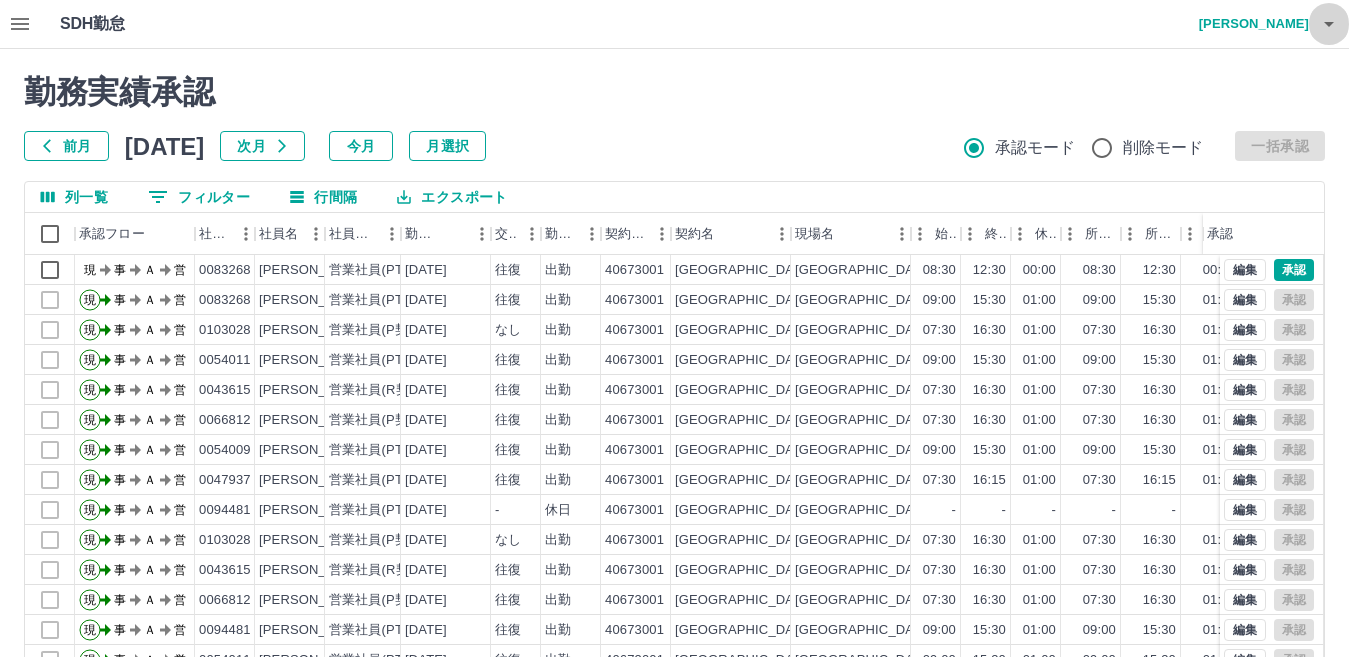 click 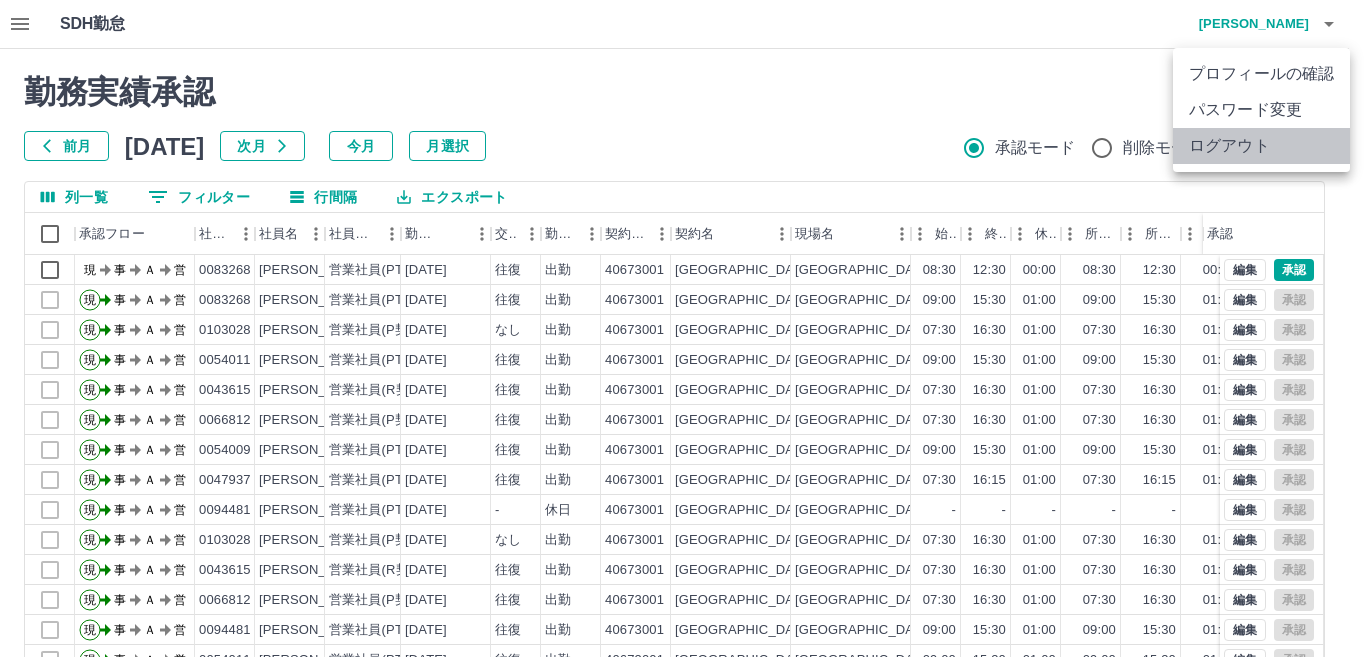 click on "ログアウト" at bounding box center (1261, 146) 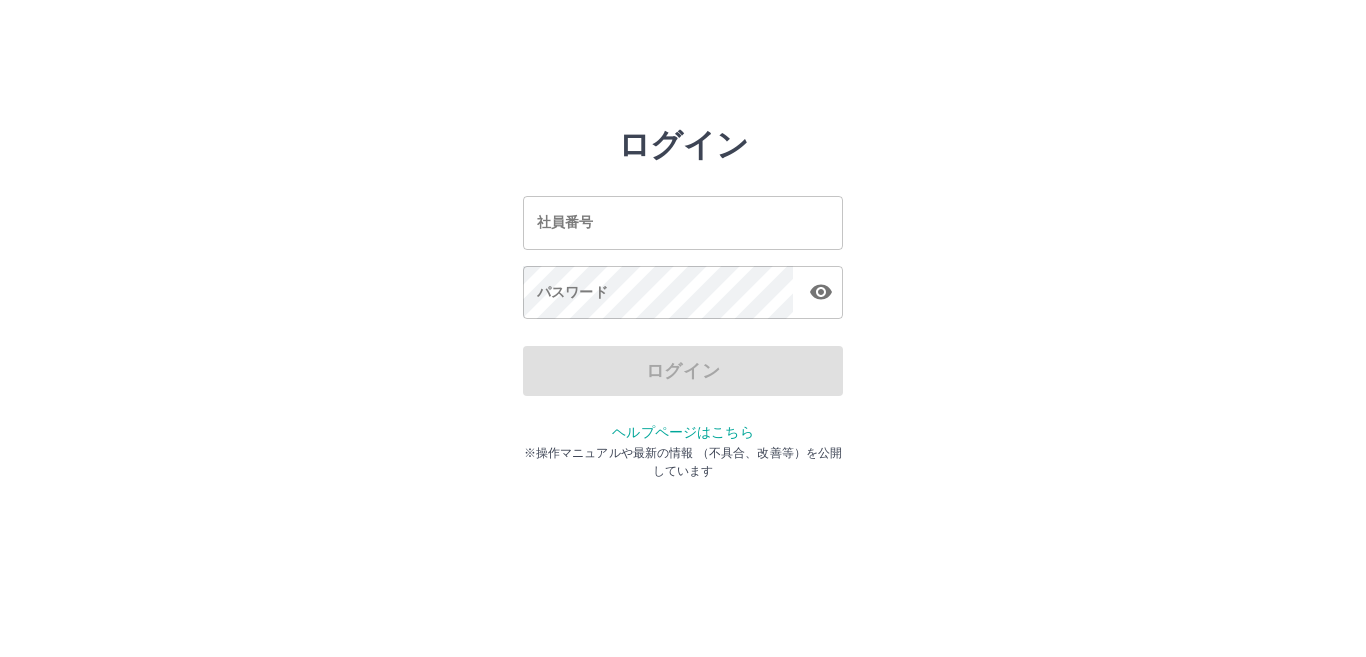 scroll, scrollTop: 0, scrollLeft: 0, axis: both 